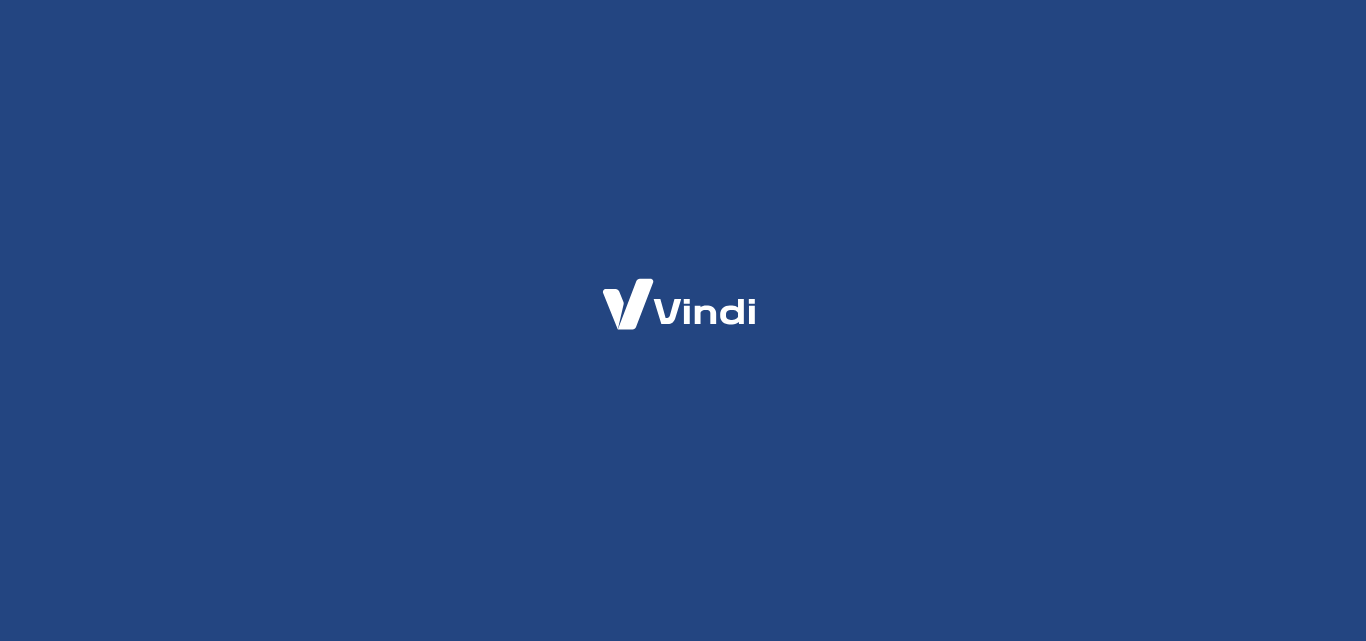 scroll, scrollTop: 0, scrollLeft: 0, axis: both 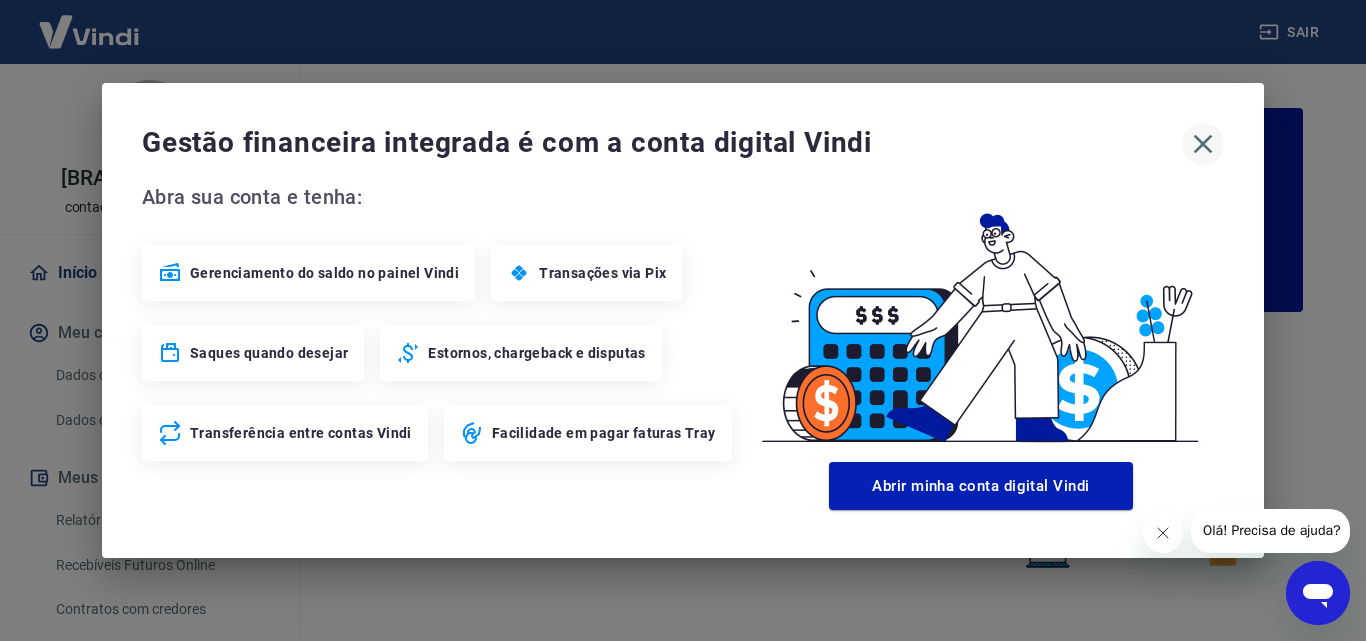 click 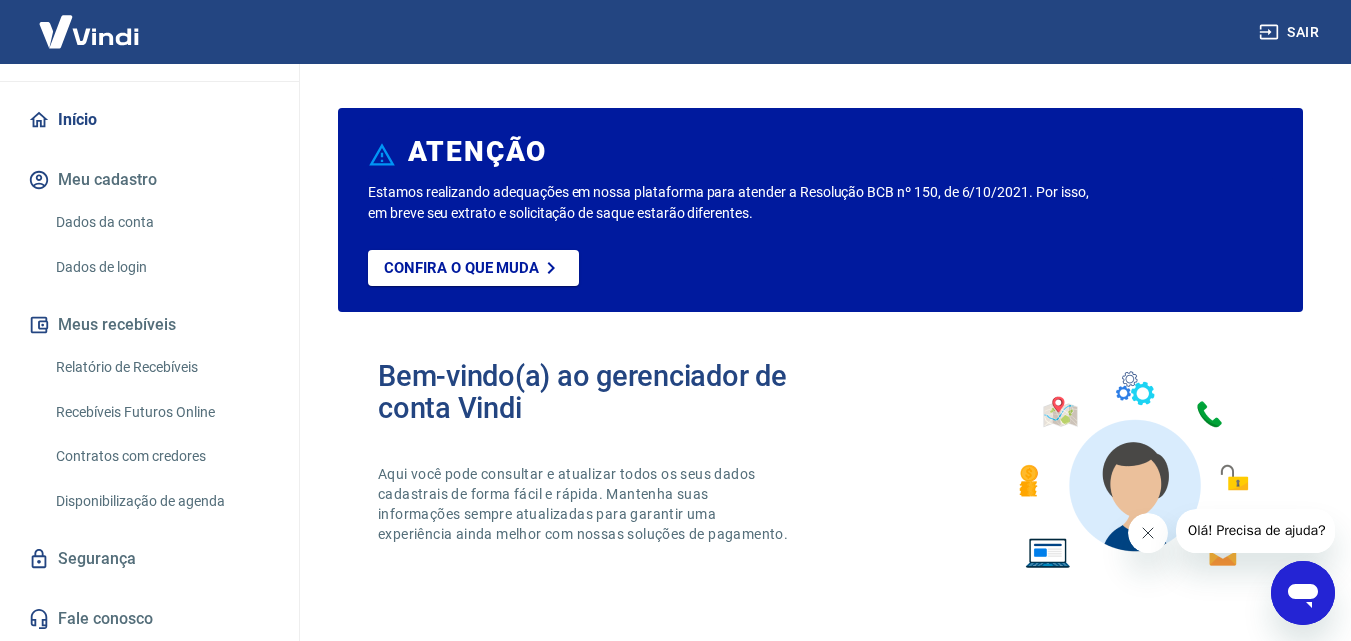 scroll, scrollTop: 195, scrollLeft: 0, axis: vertical 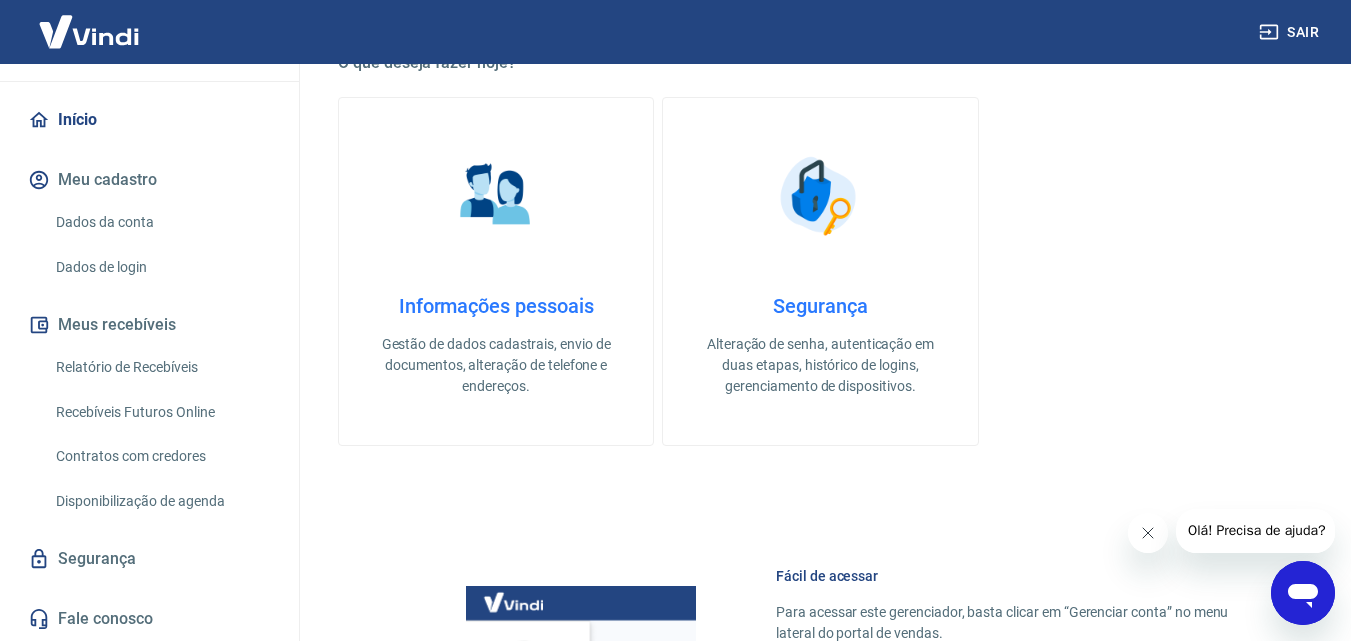 click on "Relatório de Recebíveis" at bounding box center [161, 367] 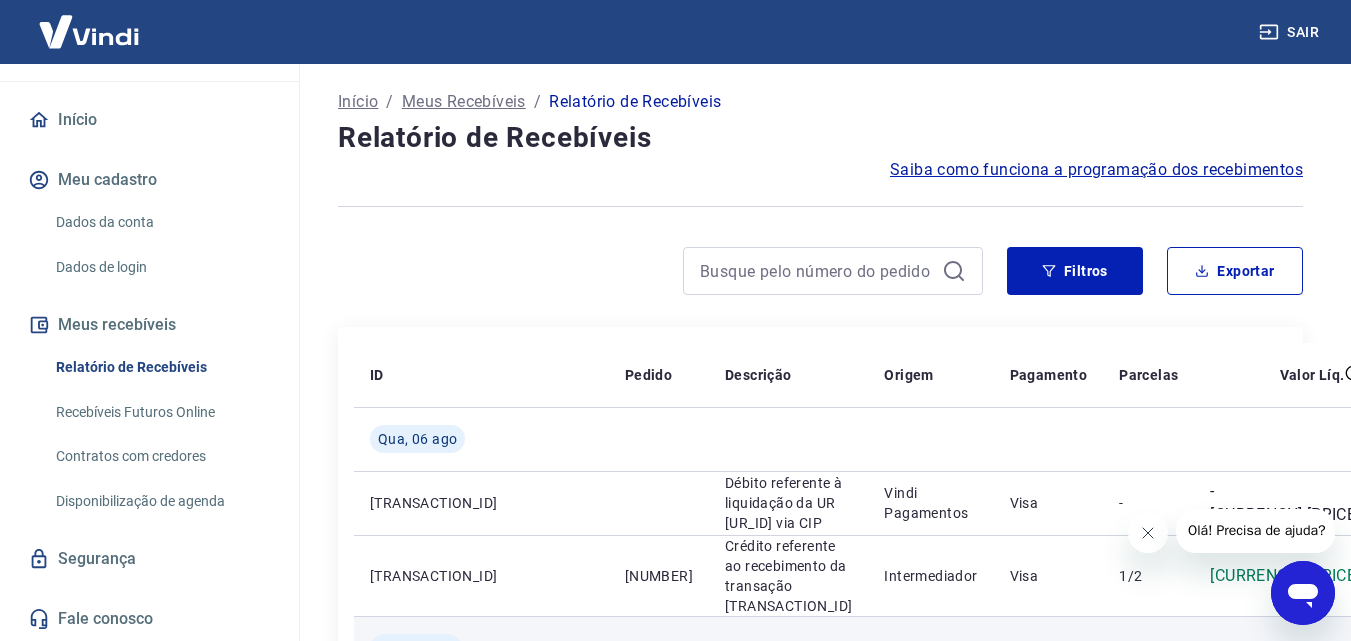 scroll, scrollTop: 0, scrollLeft: 0, axis: both 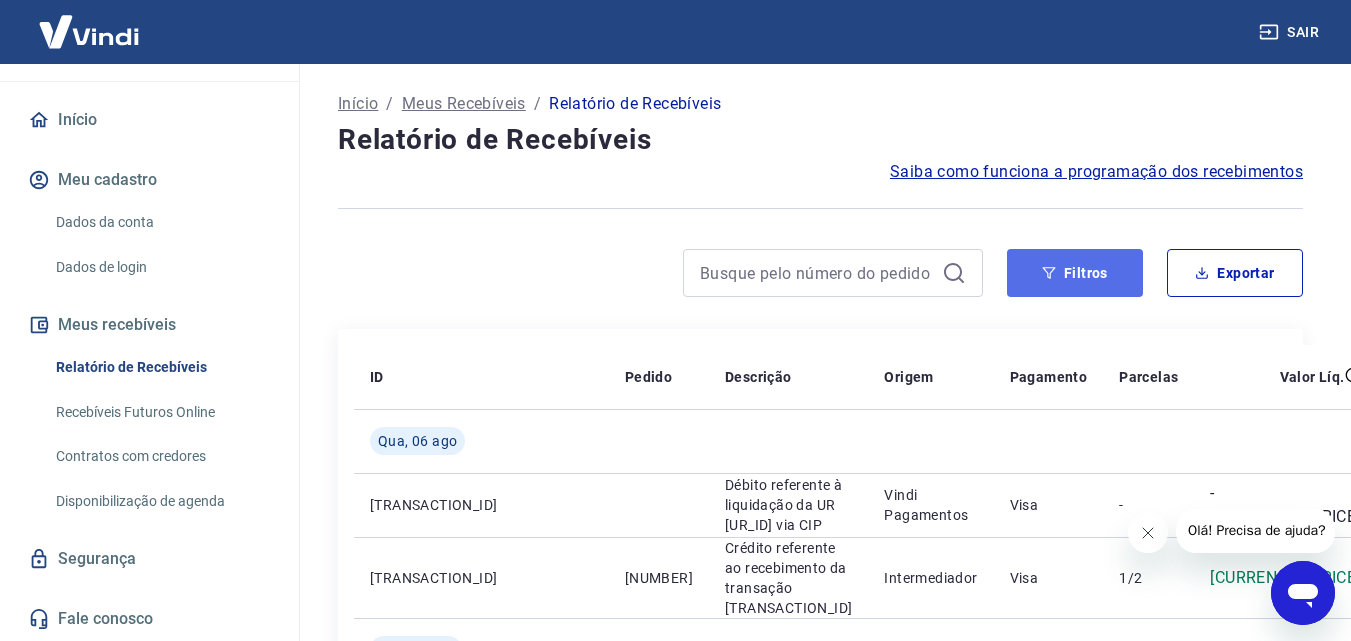 click on "Filtros" at bounding box center [1075, 273] 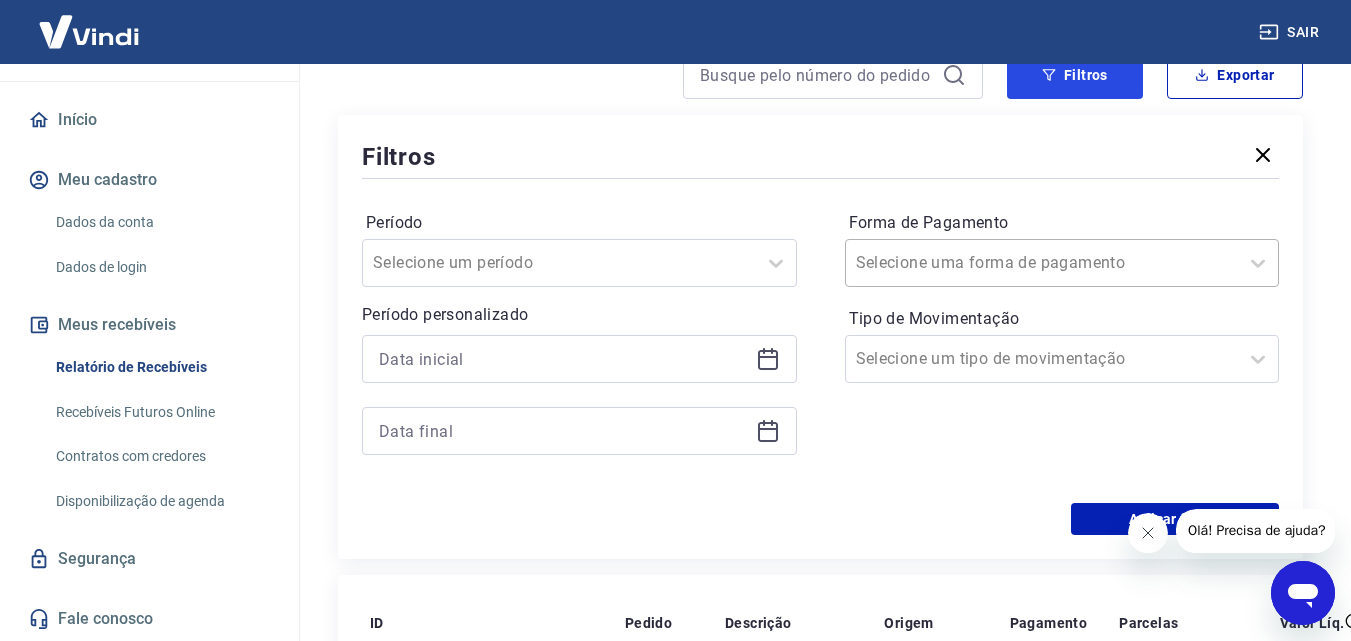 scroll, scrollTop: 200, scrollLeft: 0, axis: vertical 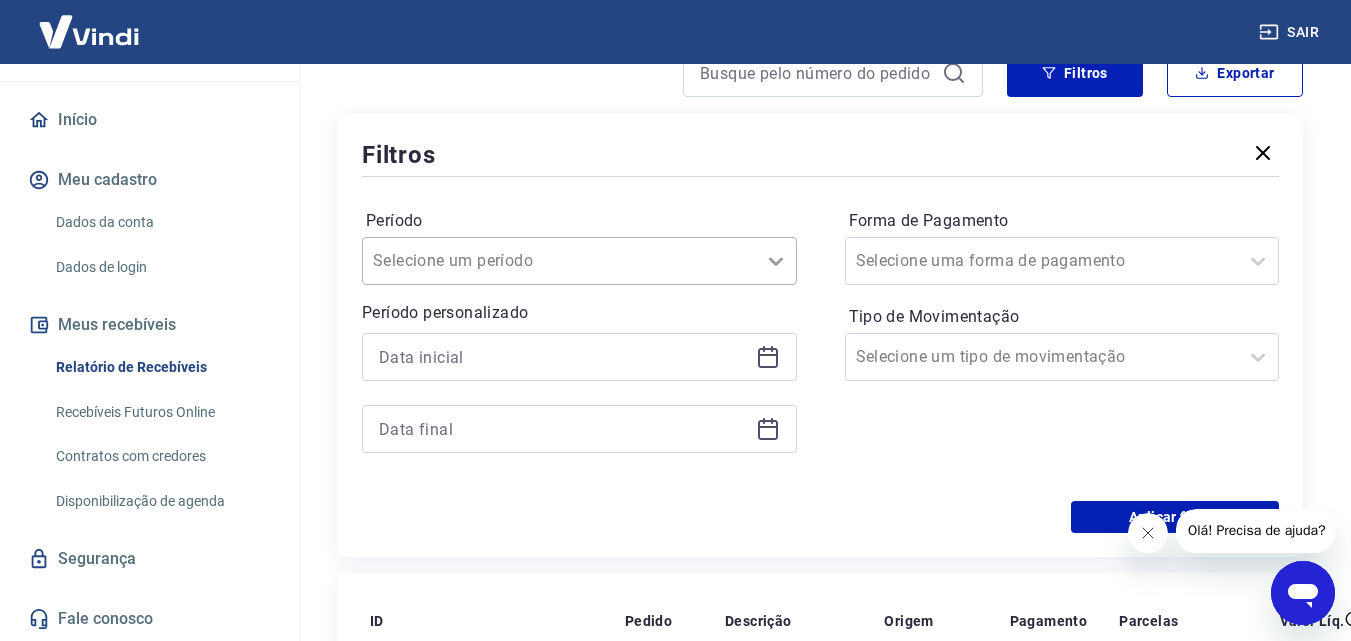 click 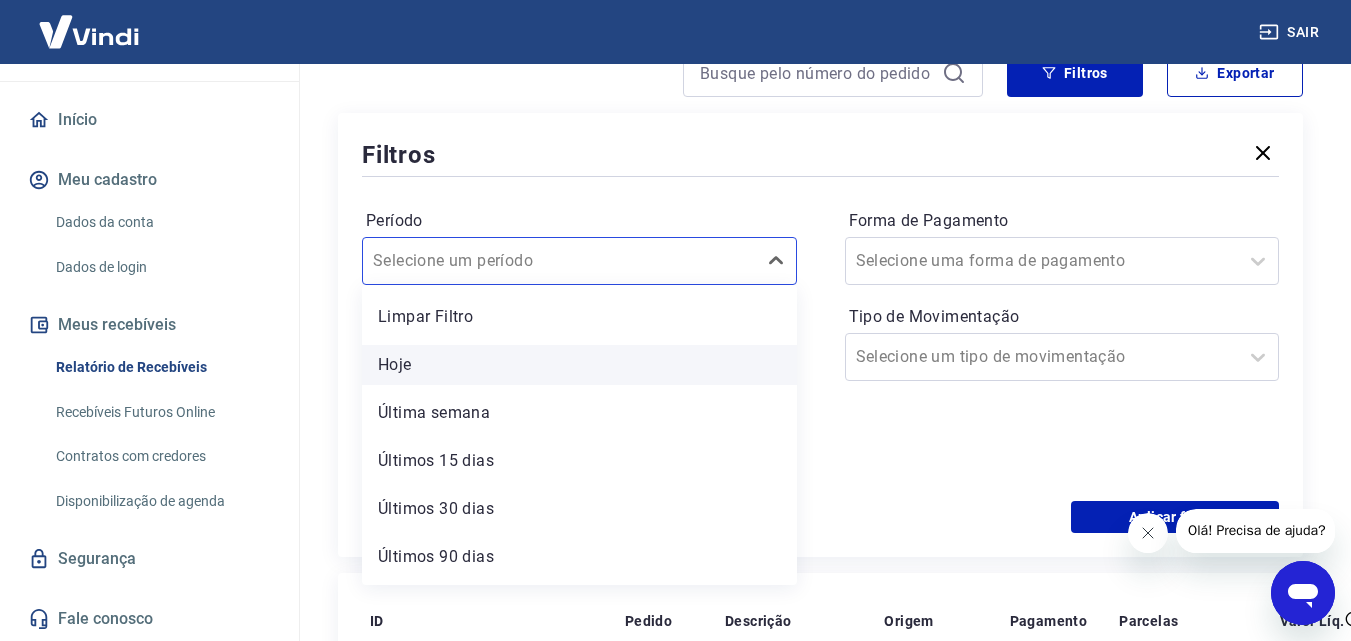 scroll, scrollTop: 44, scrollLeft: 0, axis: vertical 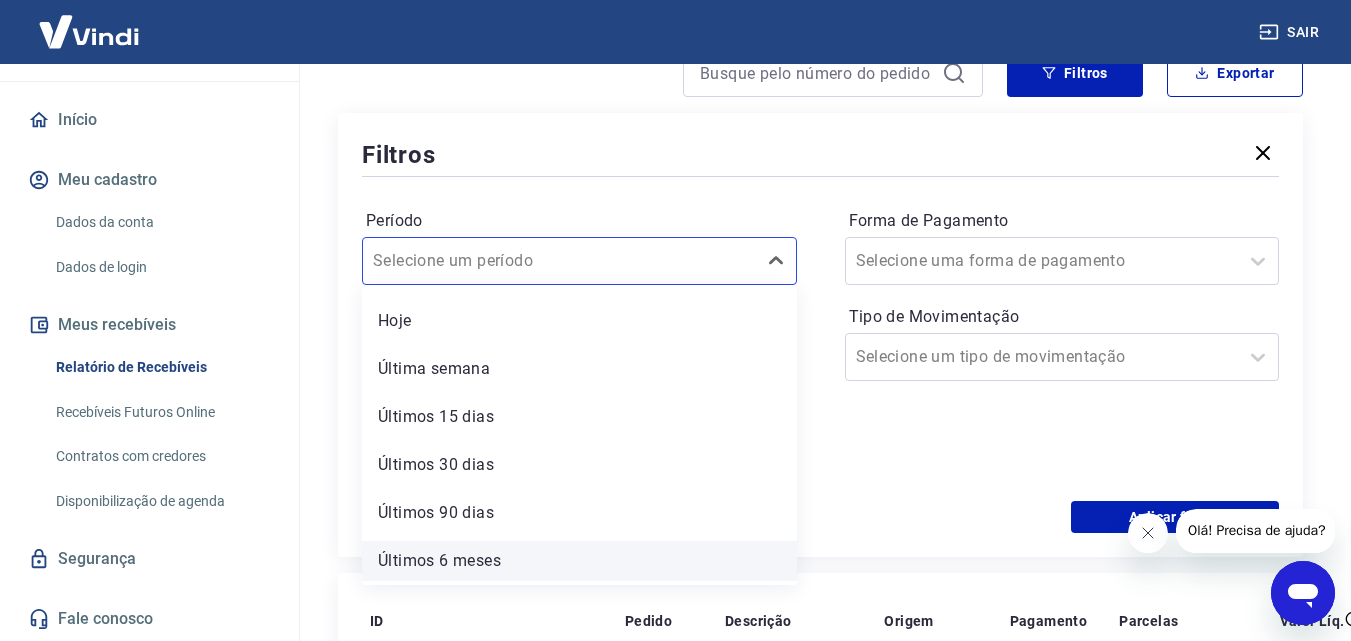 click on "Últimos 6 meses" at bounding box center (579, 561) 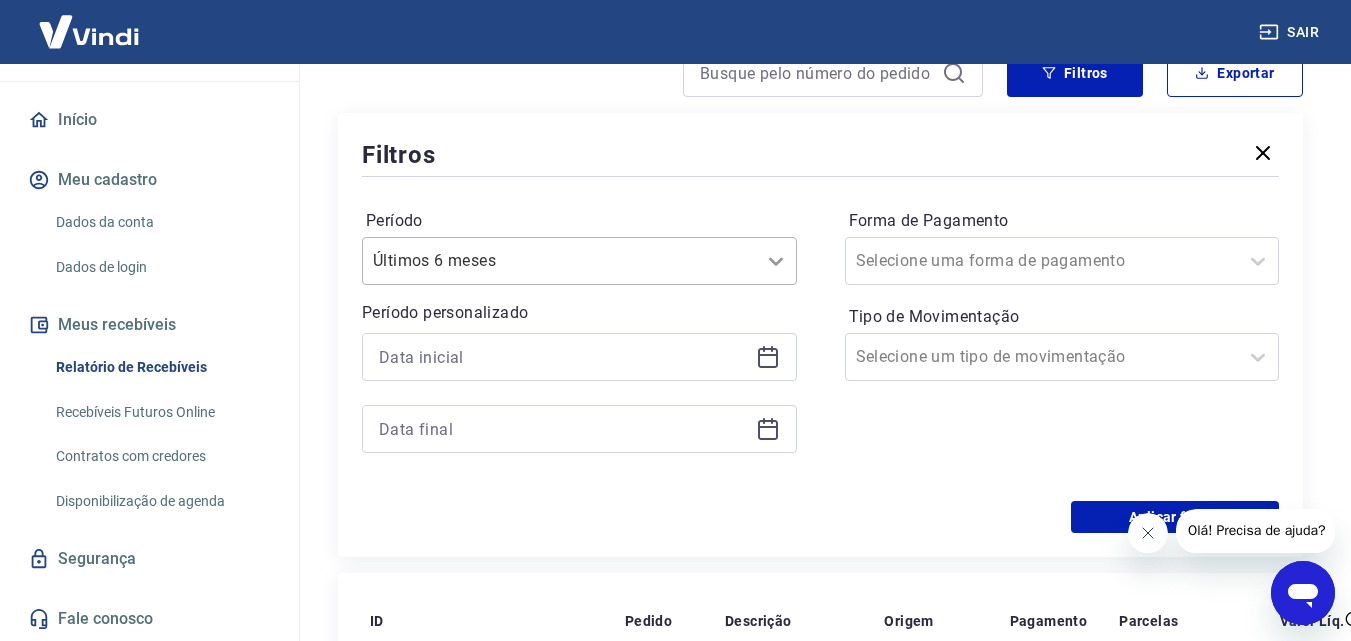 click 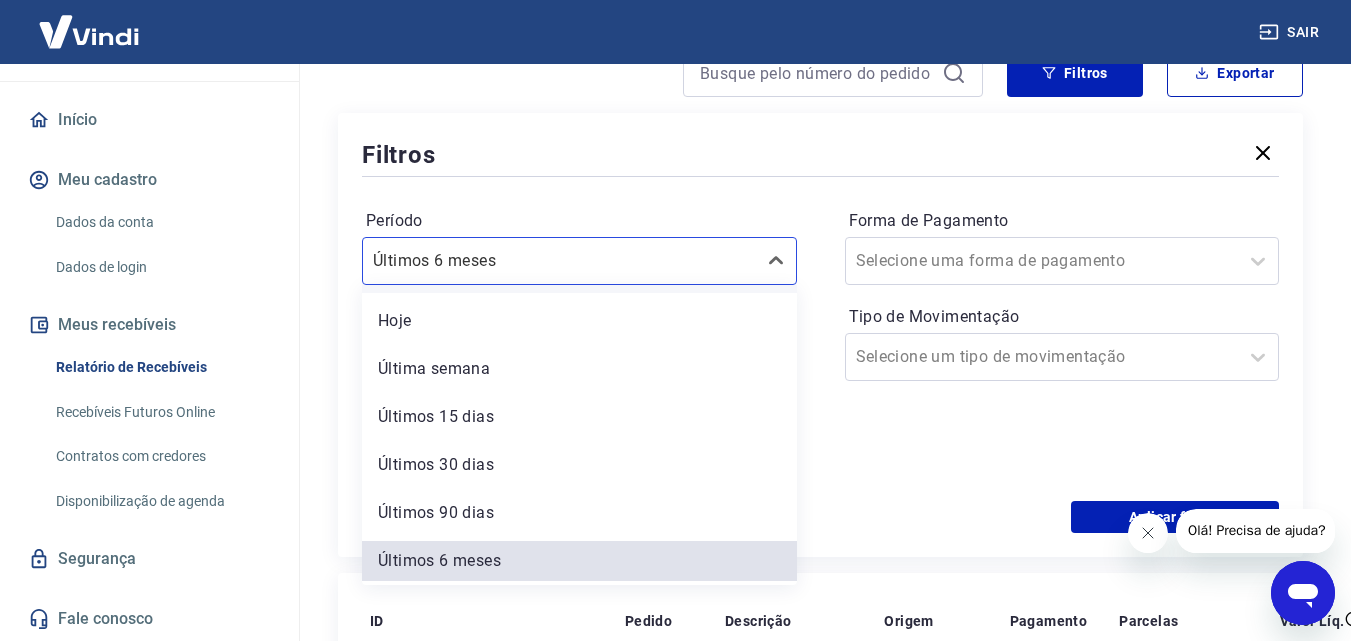 scroll, scrollTop: 0, scrollLeft: 0, axis: both 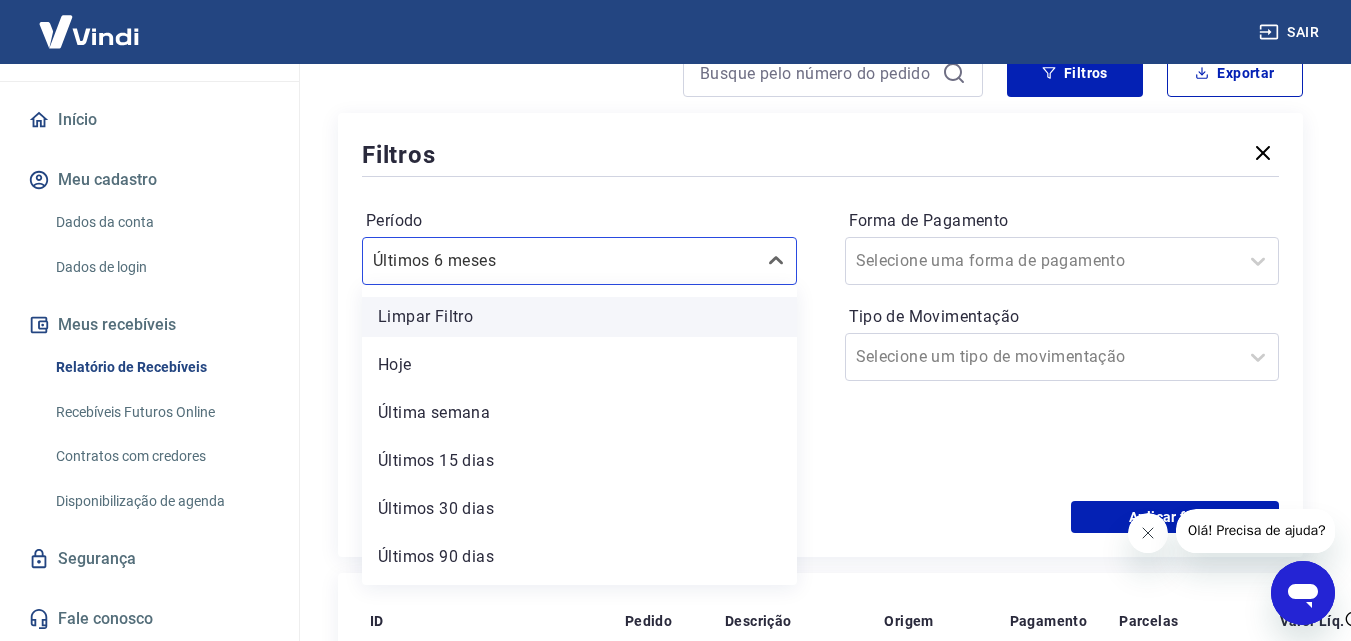 click on "Limpar Filtro" at bounding box center [579, 317] 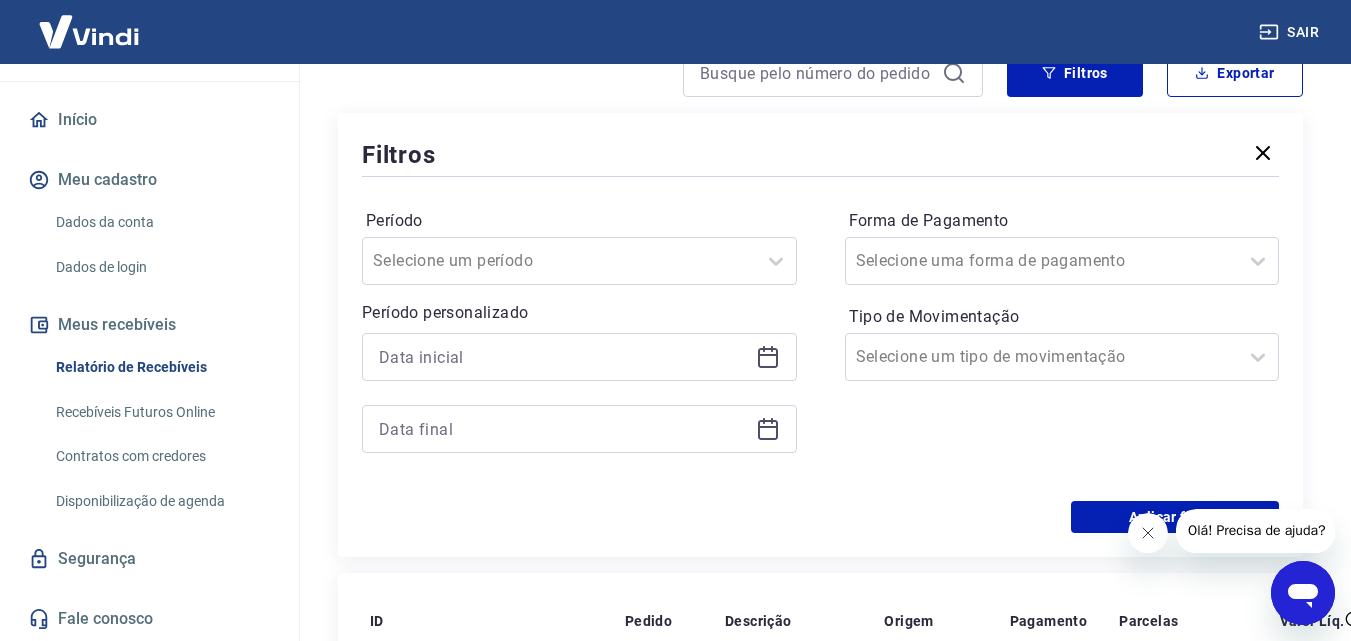 click 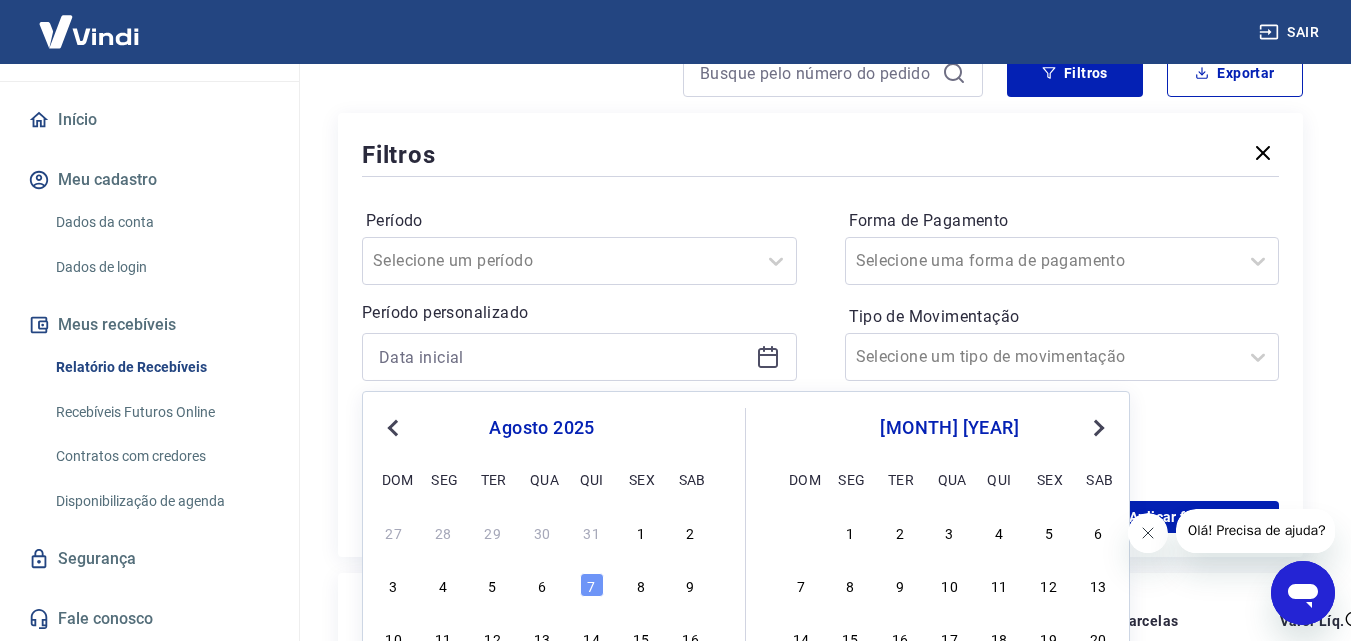 click on "Previous Month" at bounding box center [395, 427] 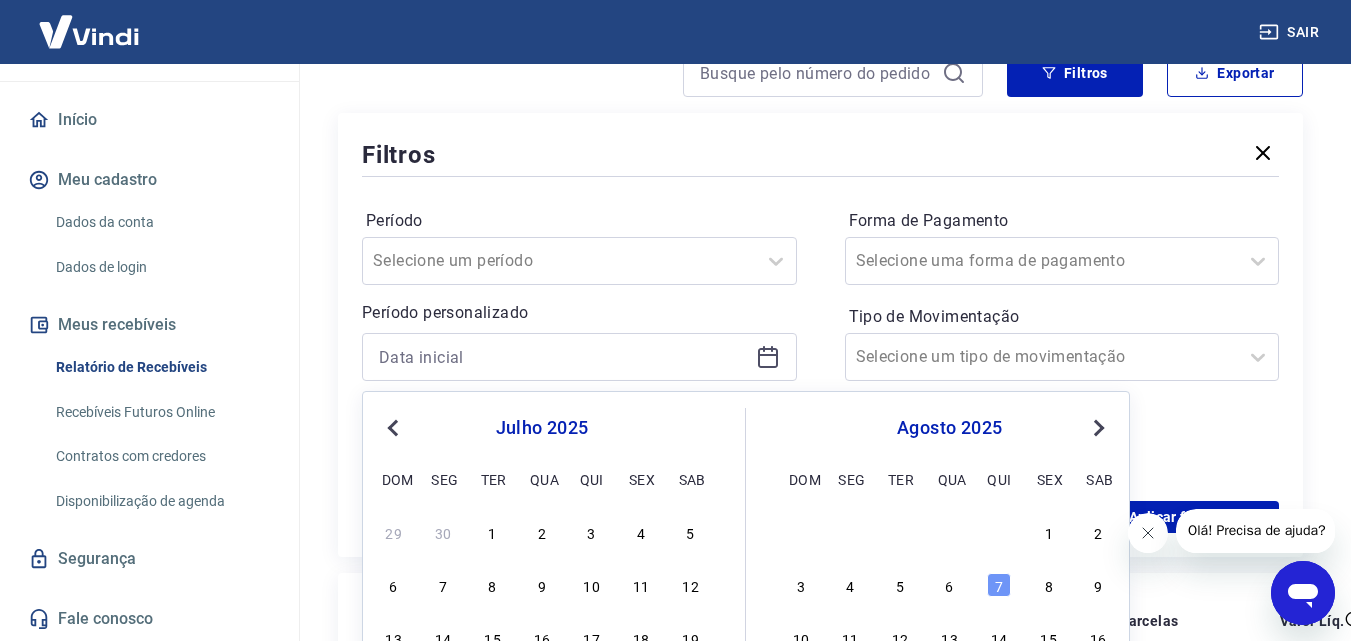 click on "Previous Month" at bounding box center [395, 427] 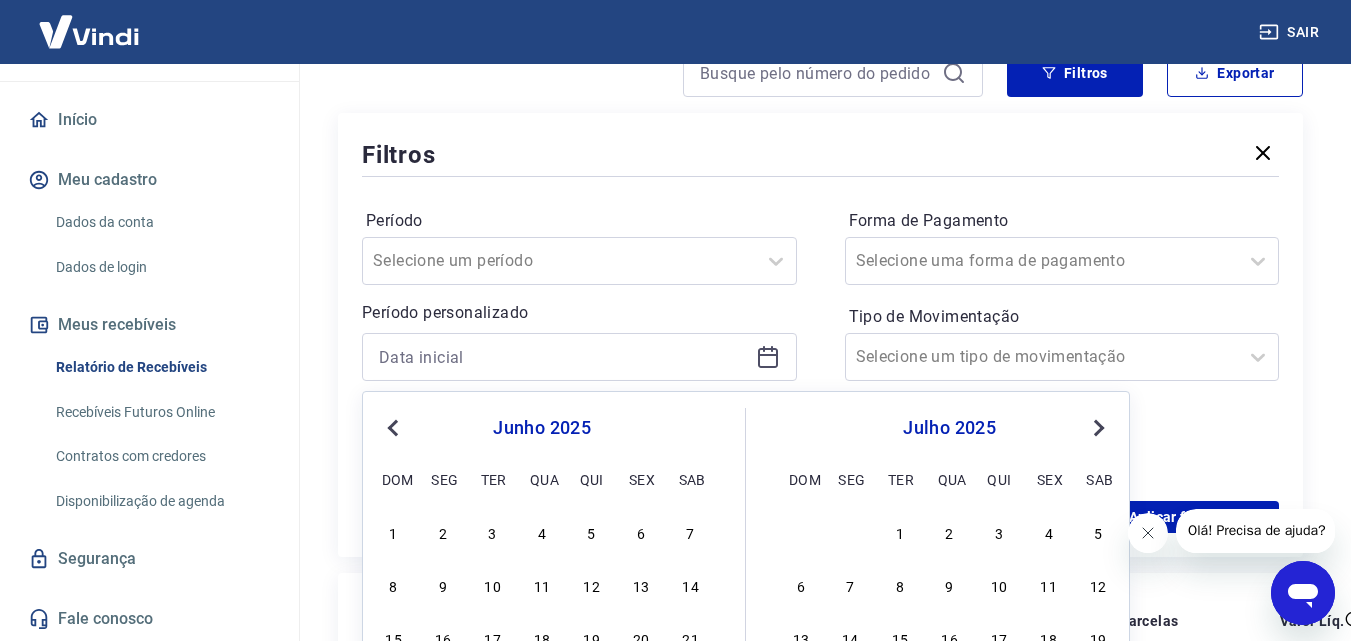 click on "Previous Month" at bounding box center [395, 427] 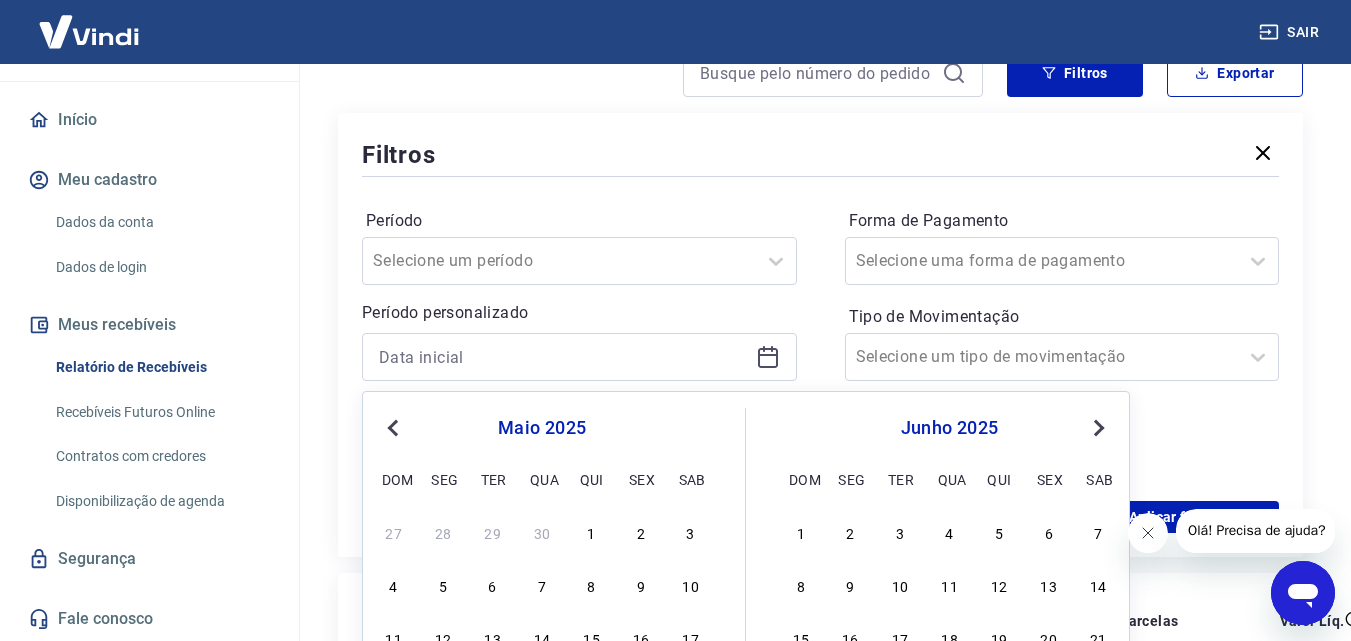 click on "Previous Month" at bounding box center [395, 427] 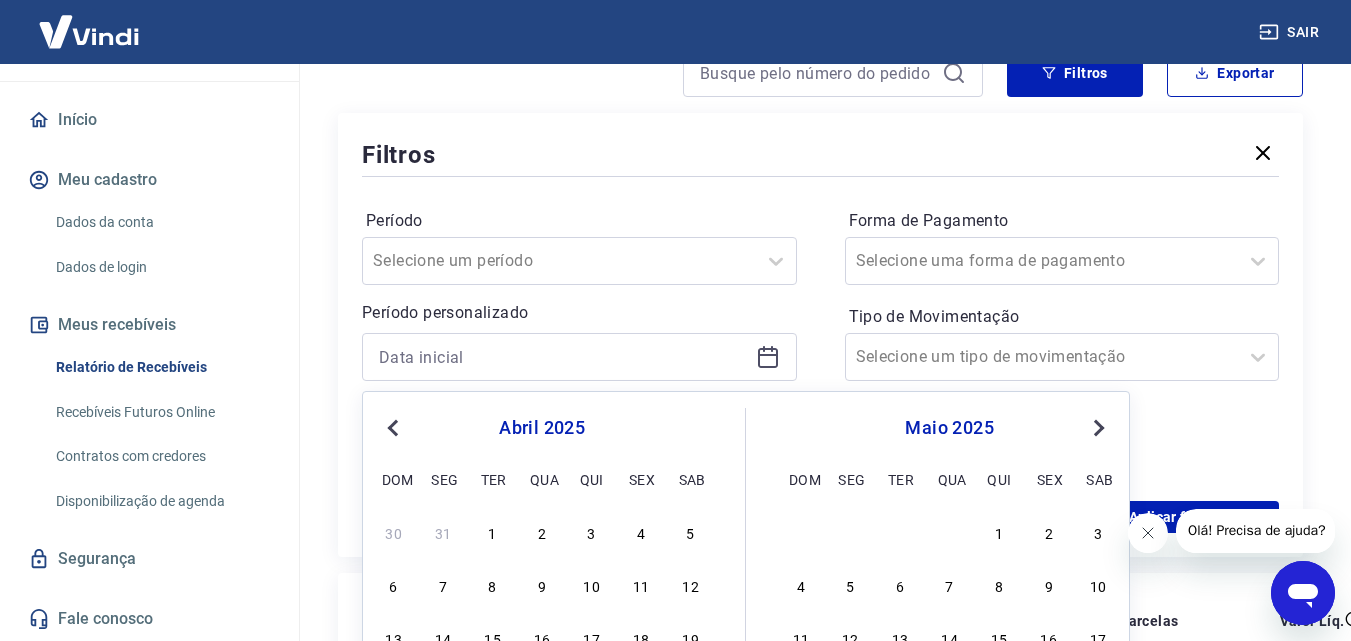 click on "Previous Month" at bounding box center (395, 427) 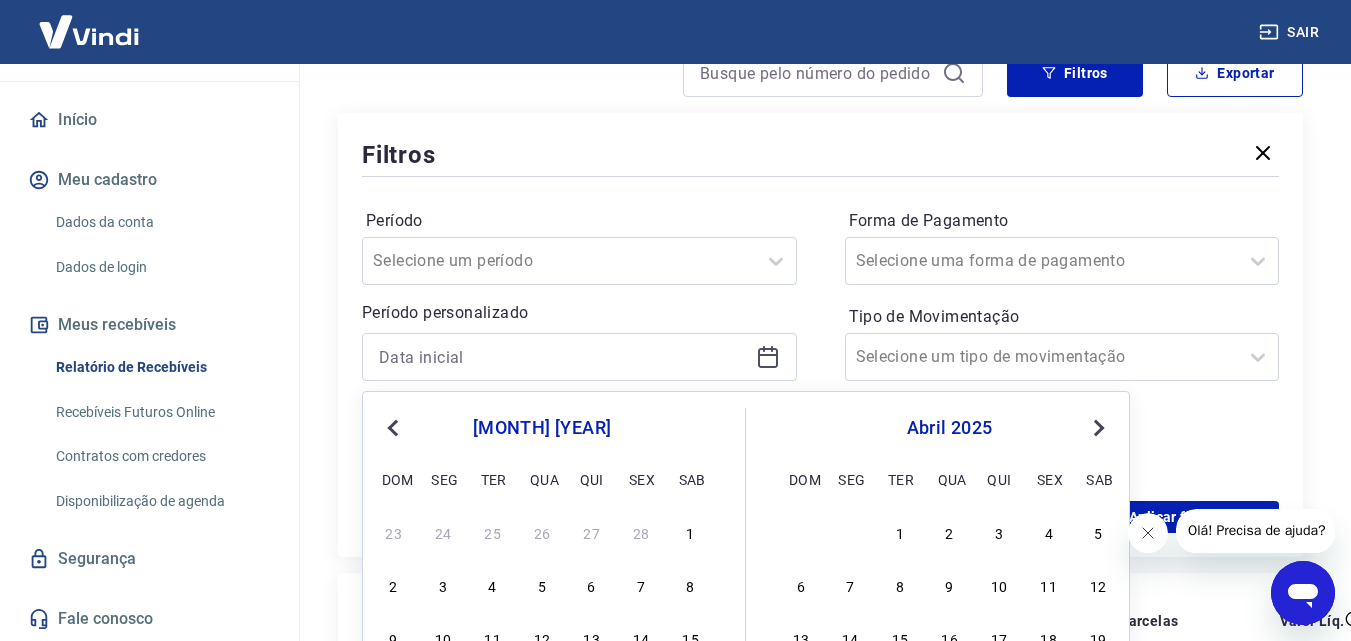 click on "Previous Month" at bounding box center [395, 427] 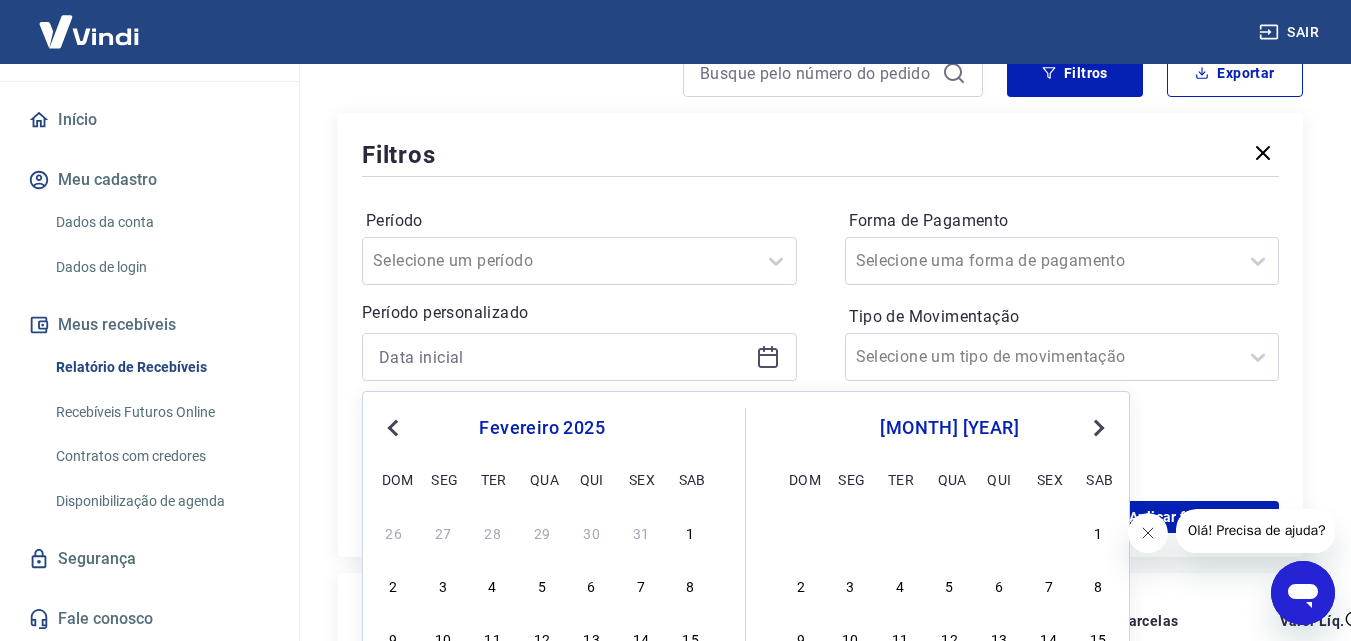 click on "Previous Month" at bounding box center [395, 427] 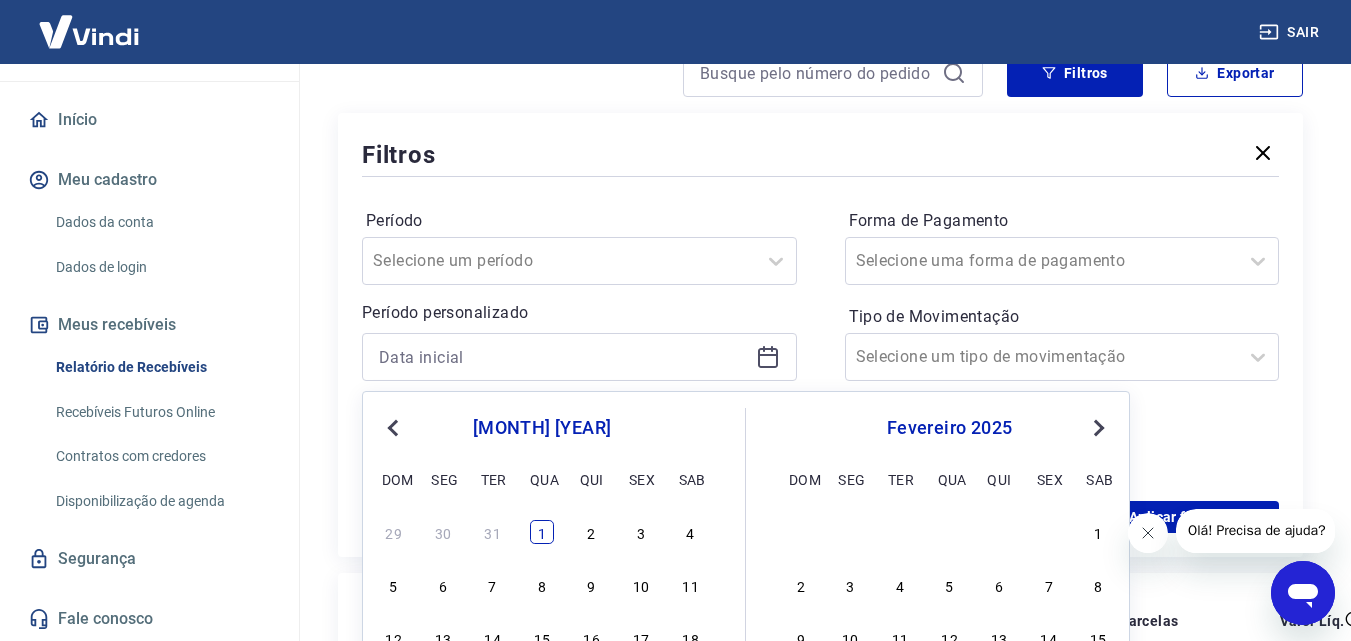 click on "1" at bounding box center (542, 532) 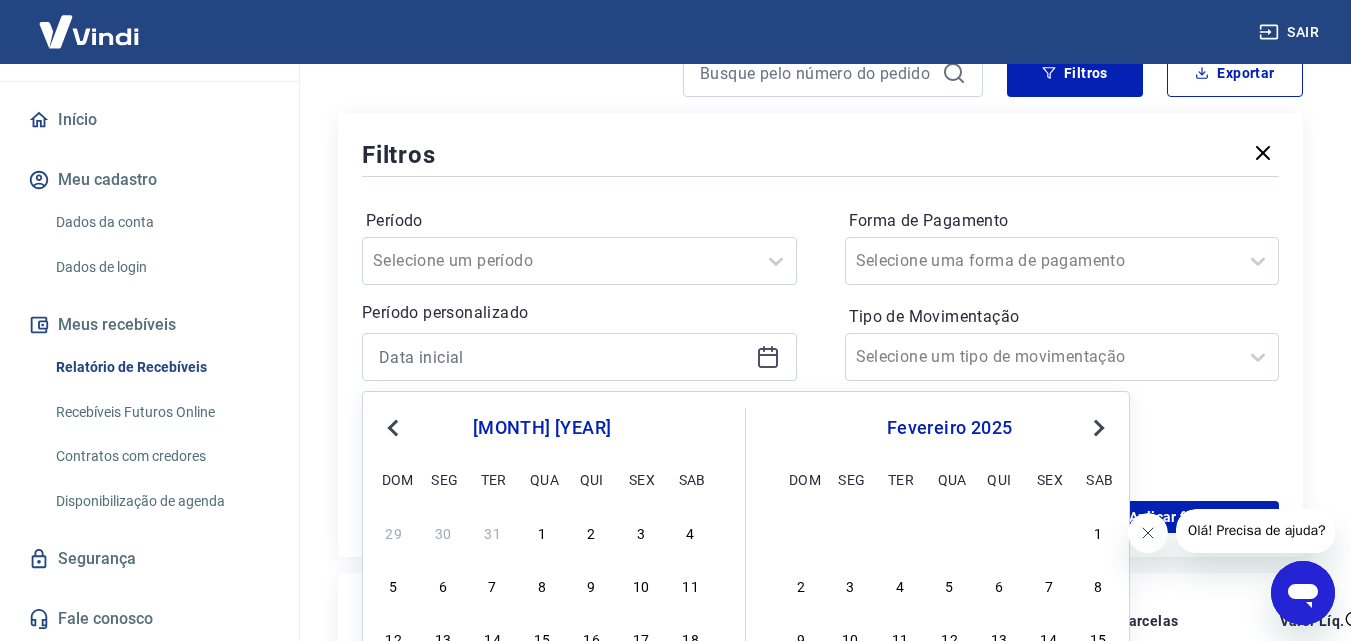 type on "[MONTH]/[DAY]/[YEAR]" 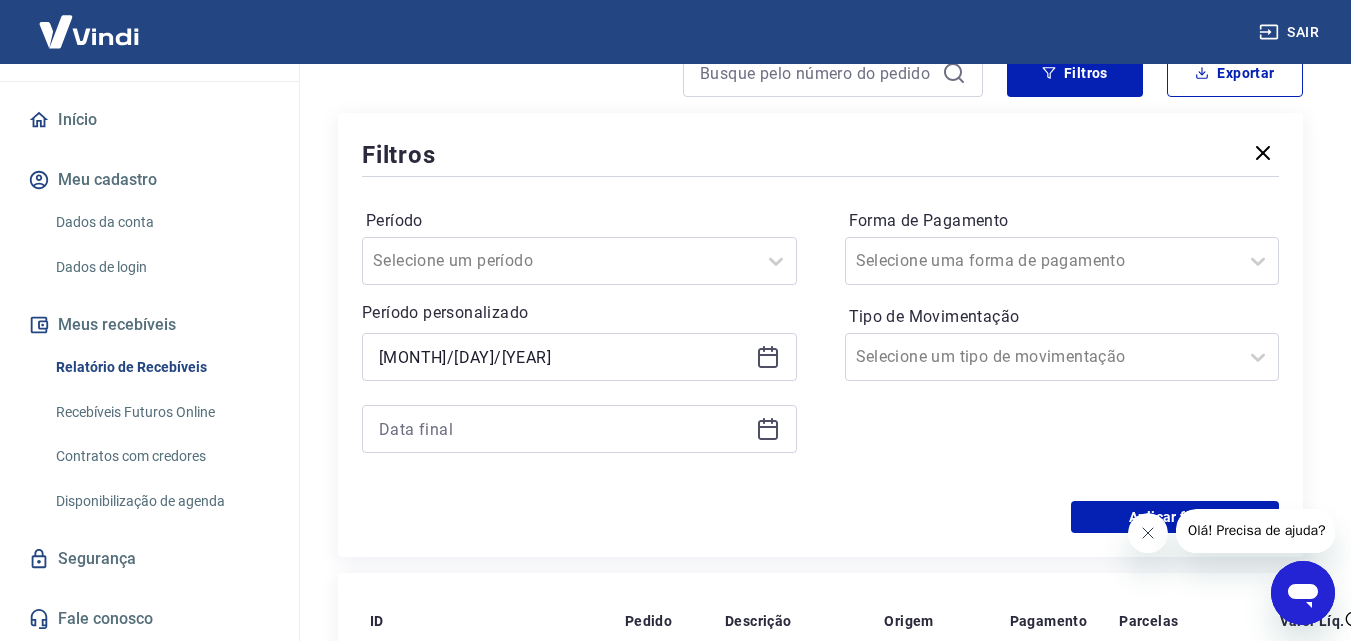 click 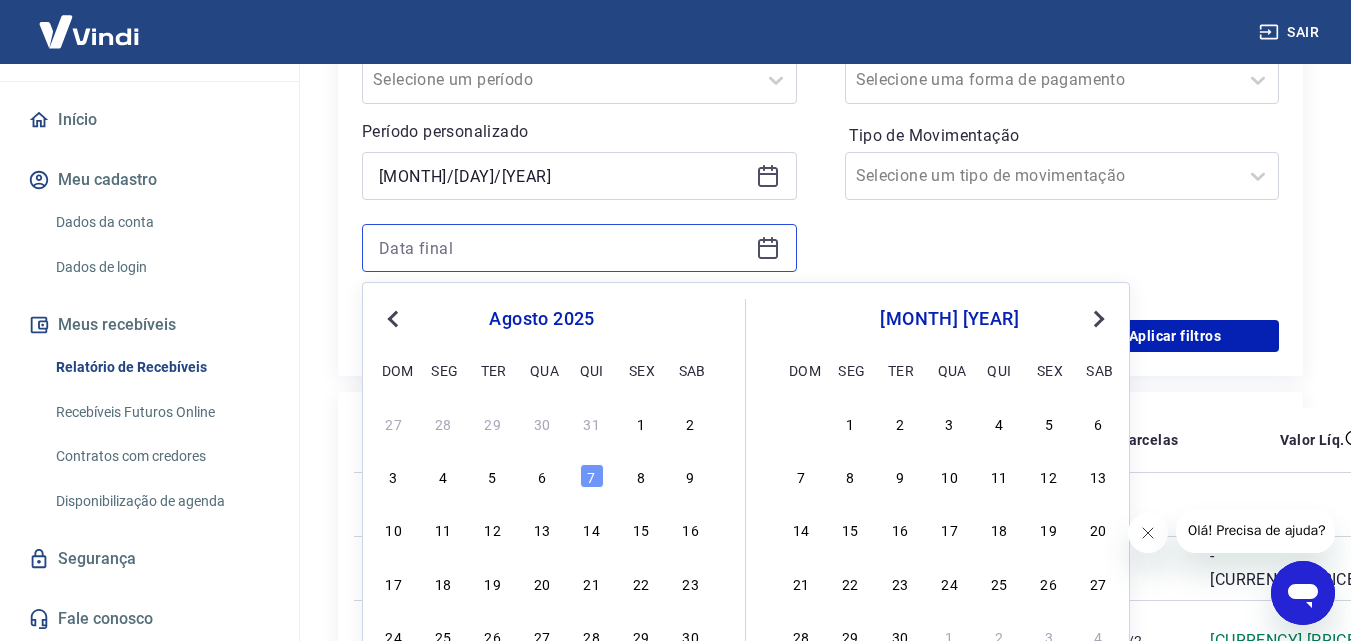 scroll, scrollTop: 400, scrollLeft: 0, axis: vertical 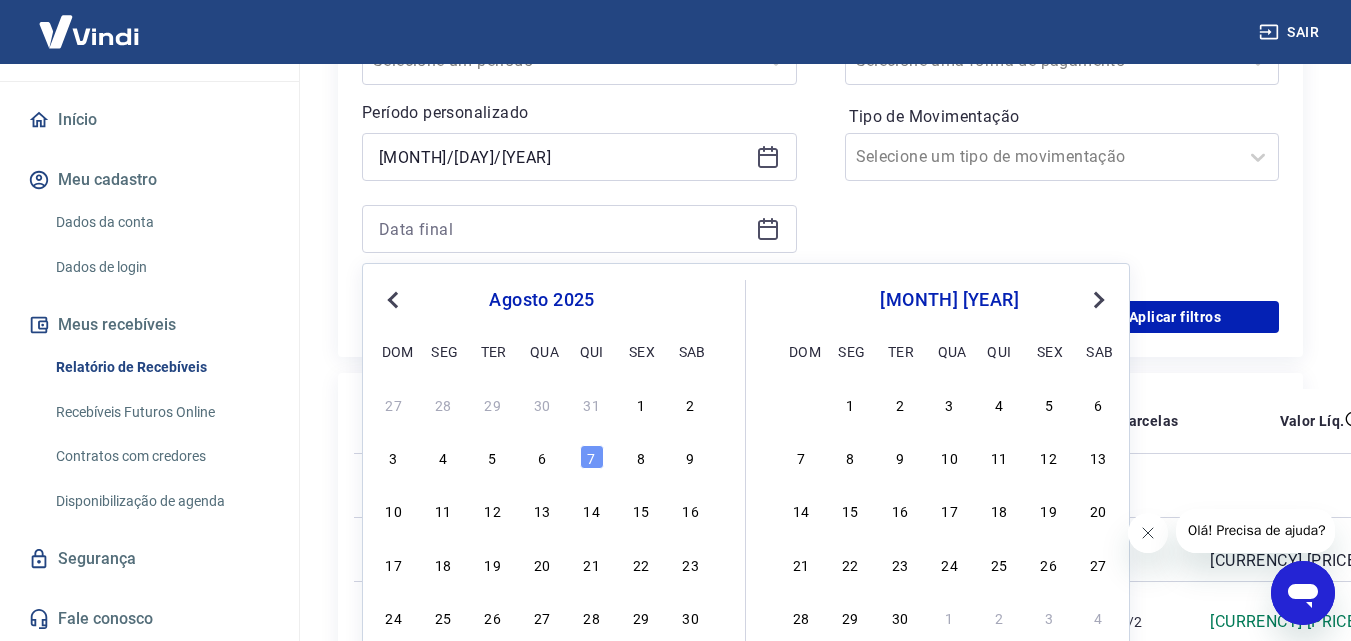 click on "Previous Month" at bounding box center (395, 299) 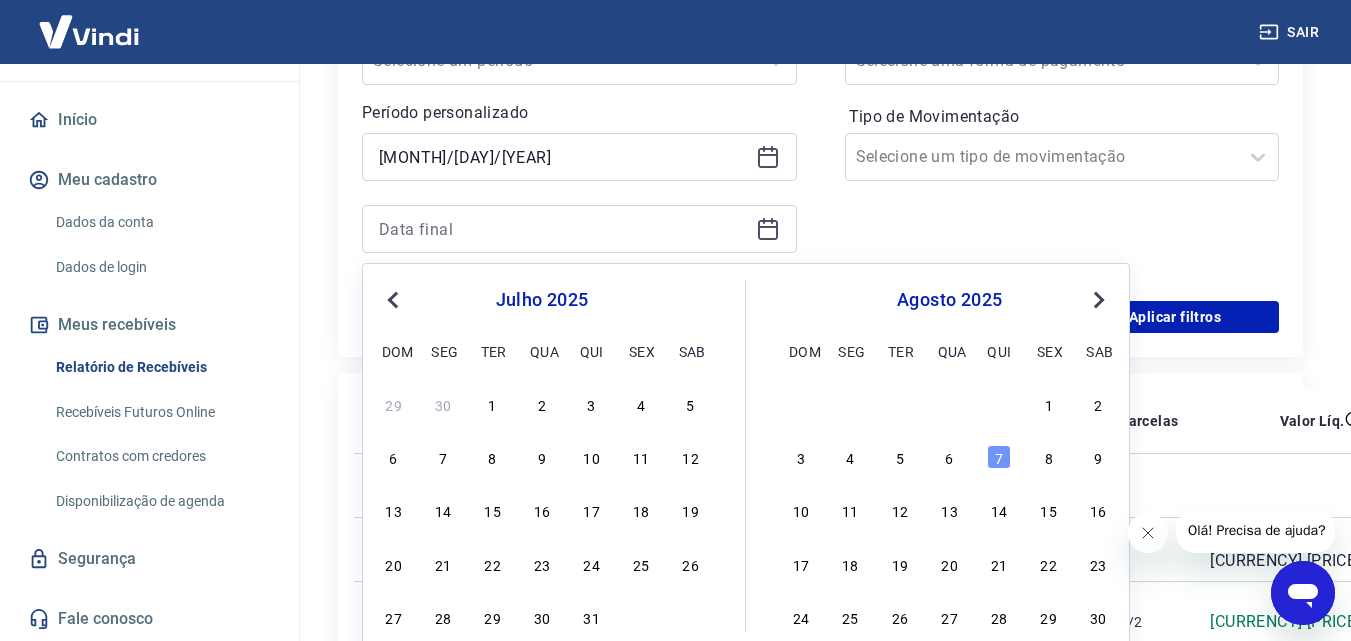 click on "Previous Month" at bounding box center [395, 299] 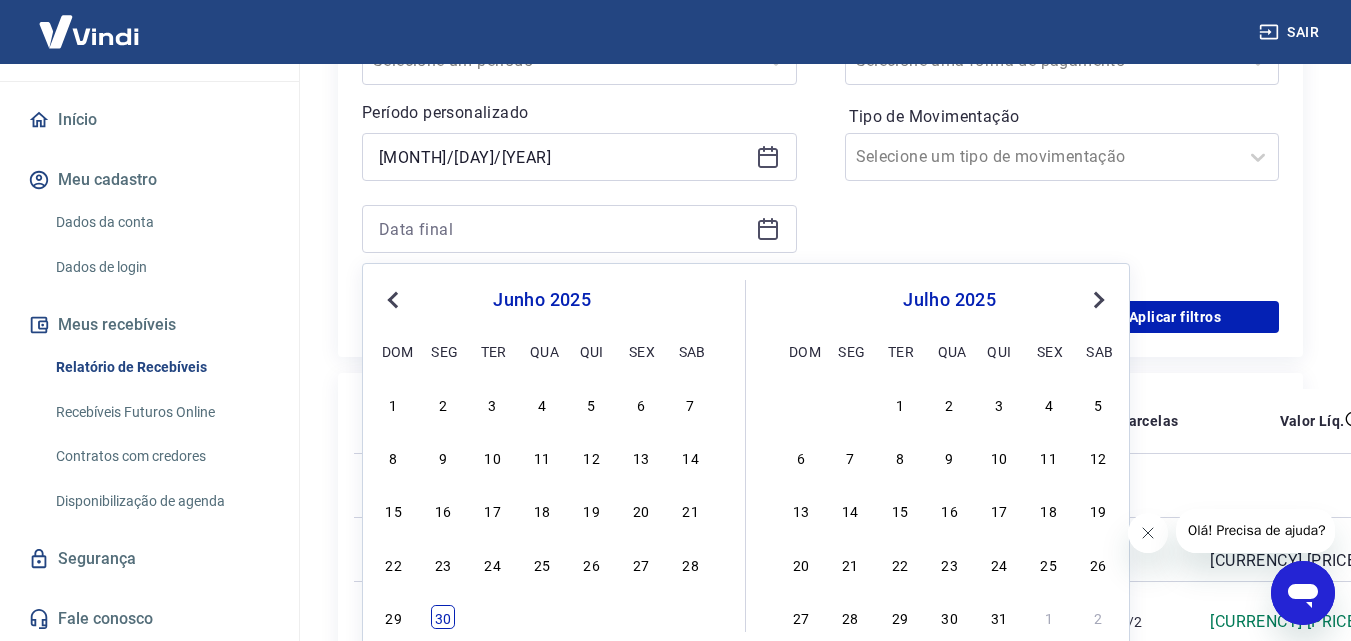 click on "30" at bounding box center (443, 617) 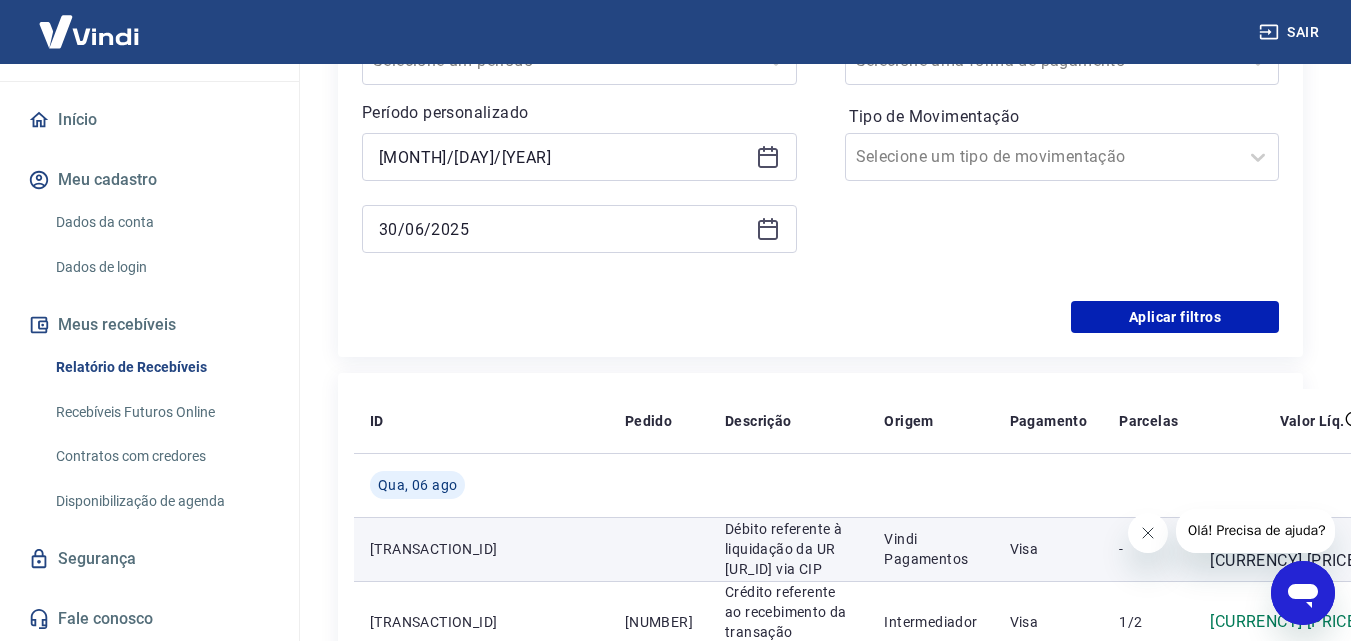 type on "30/06/2025" 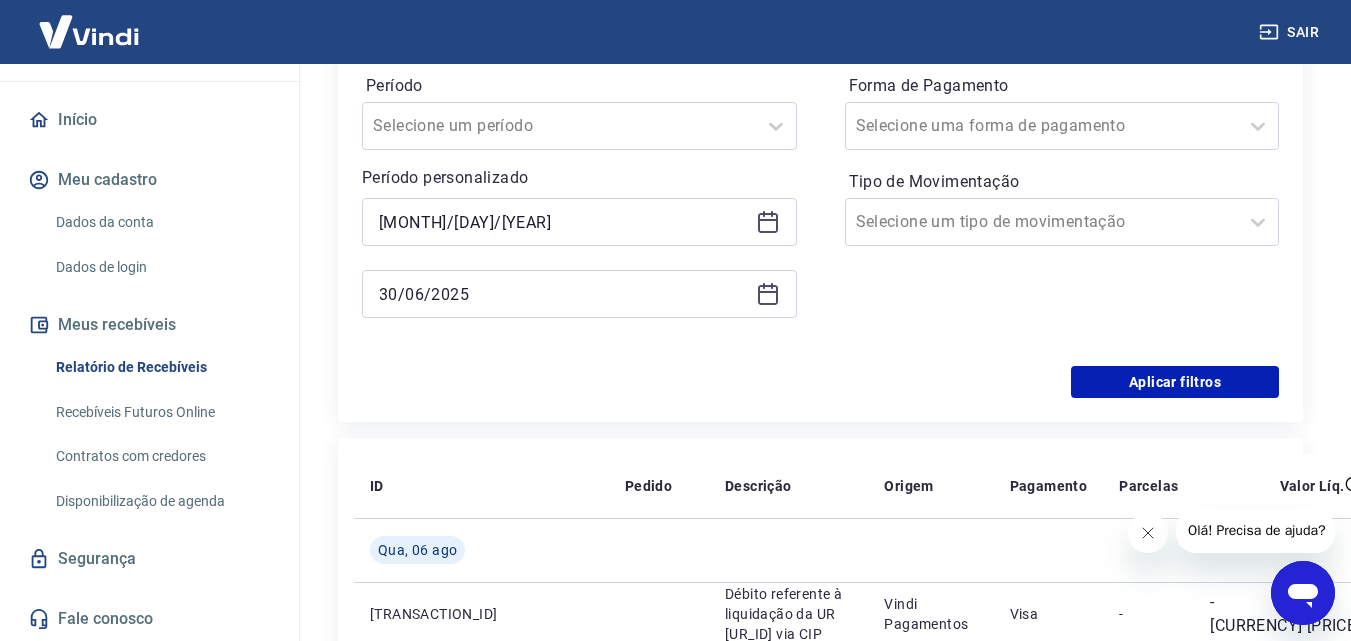 scroll, scrollTop: 300, scrollLeft: 0, axis: vertical 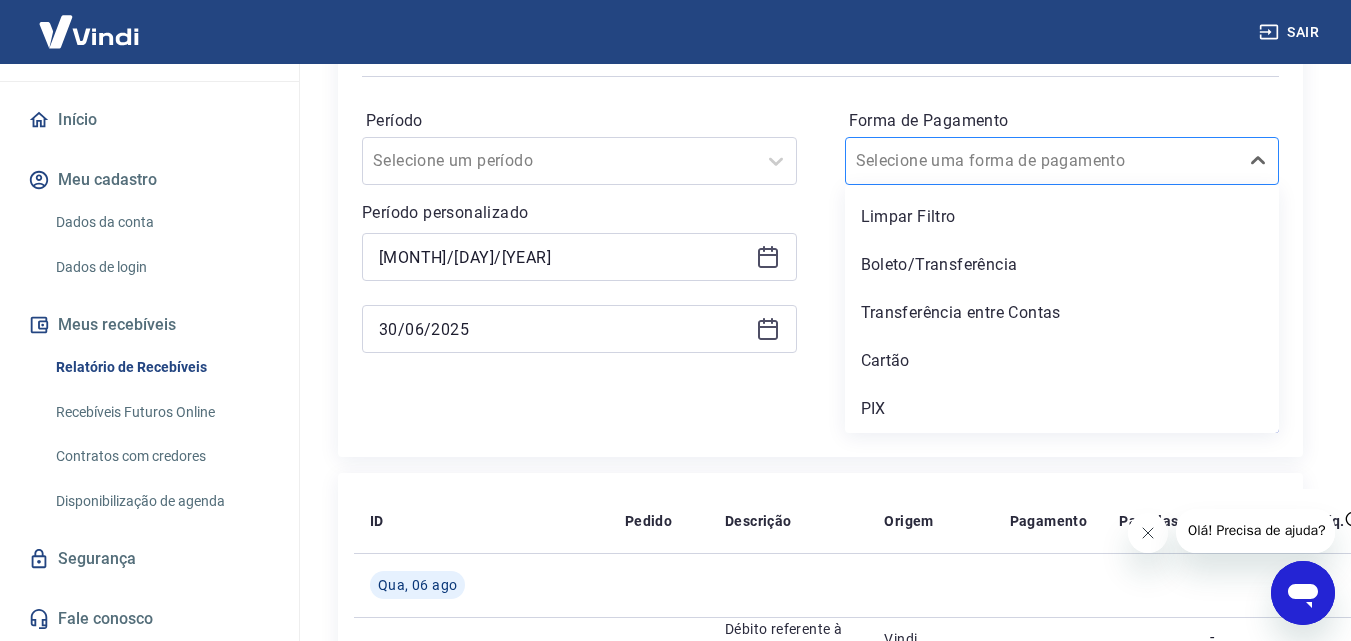 click at bounding box center (1042, 161) 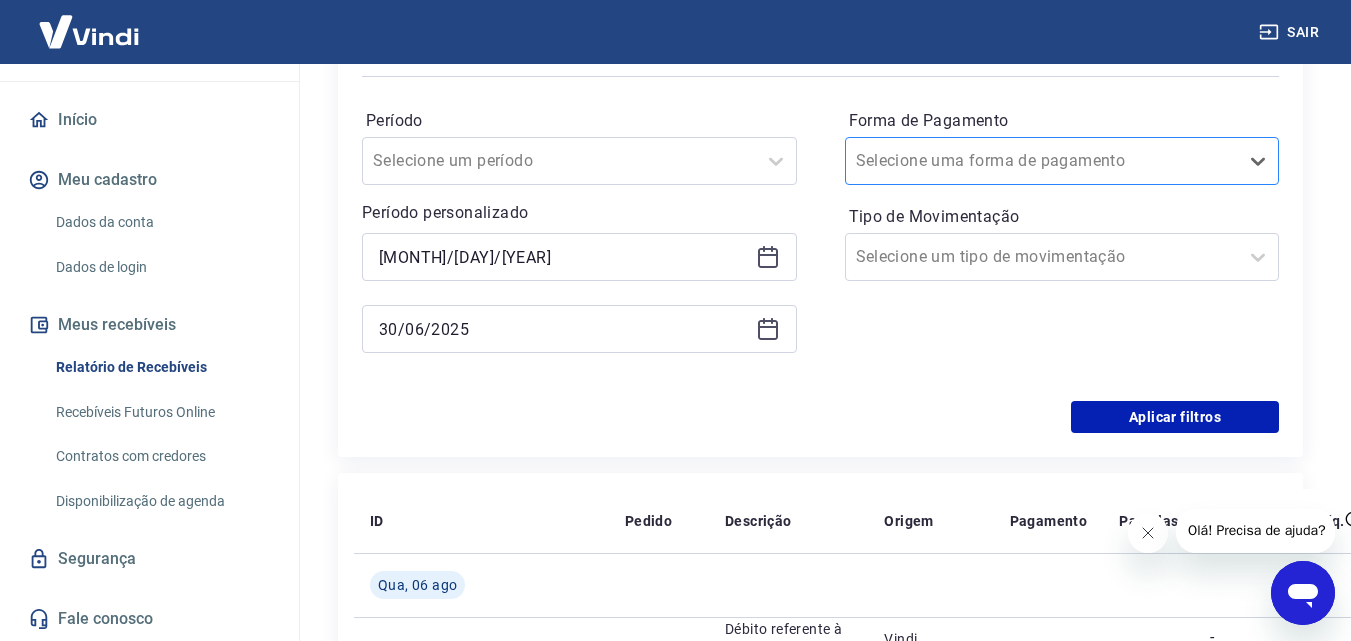 click at bounding box center [1042, 161] 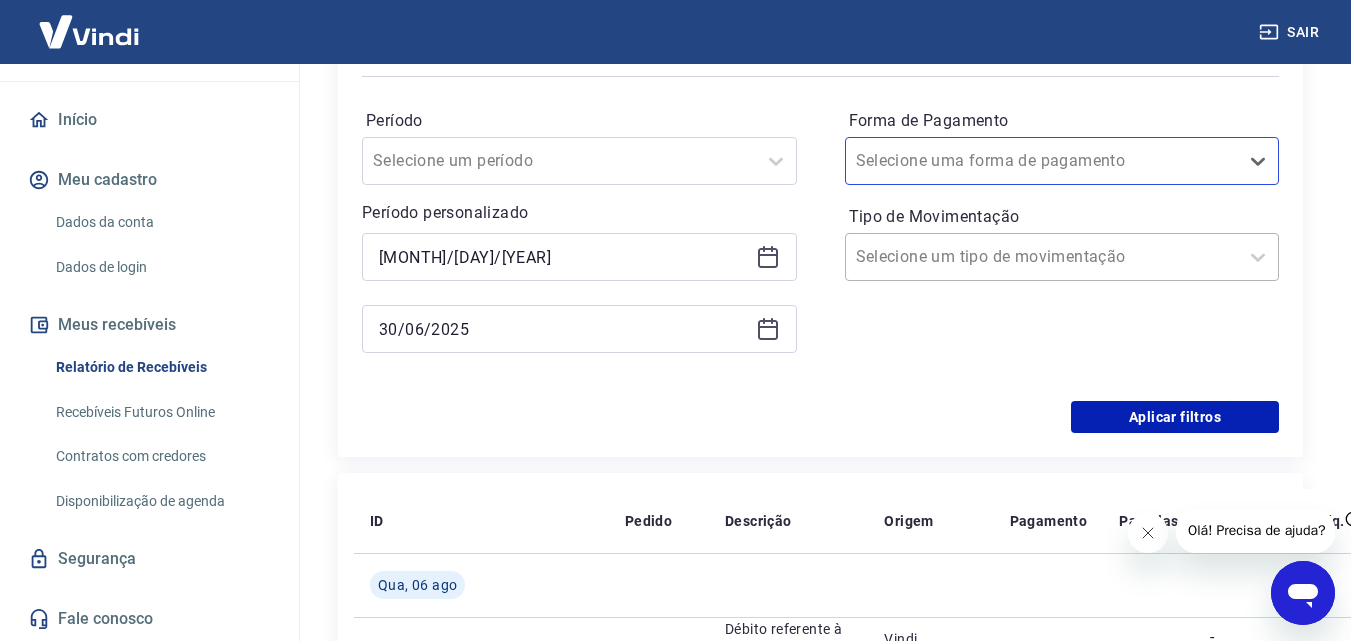 click at bounding box center [1042, 257] 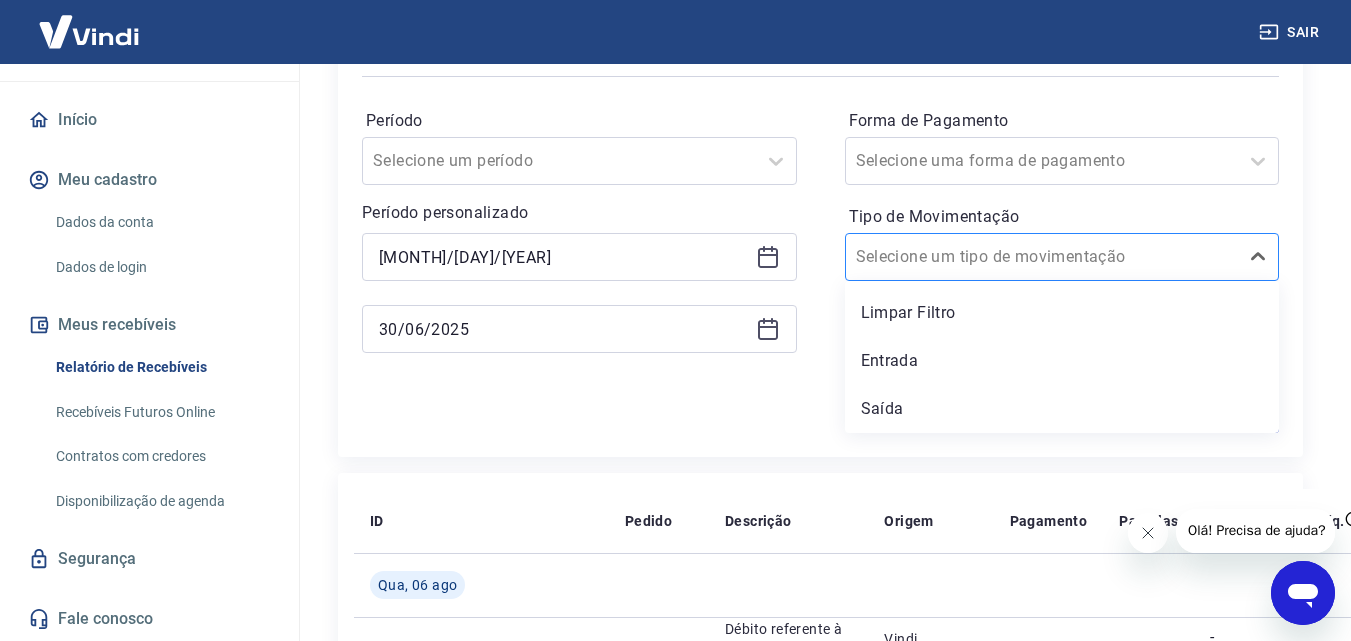 click at bounding box center [1042, 257] 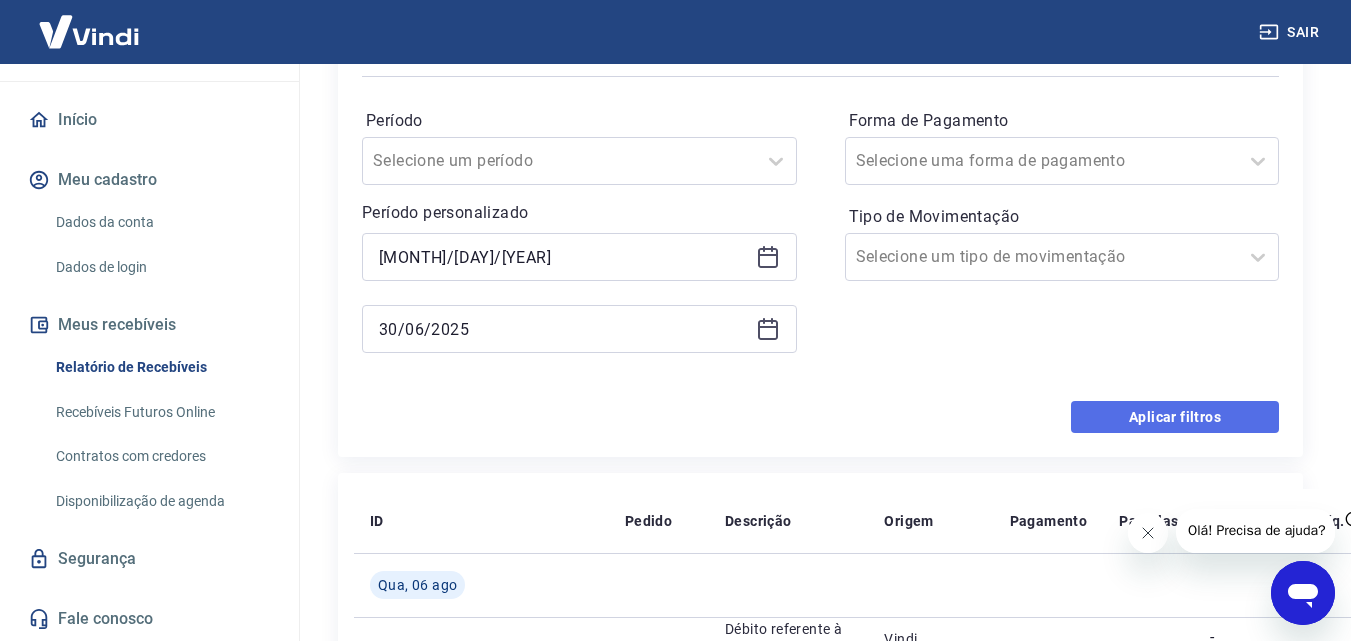 click on "Aplicar filtros" at bounding box center [1175, 417] 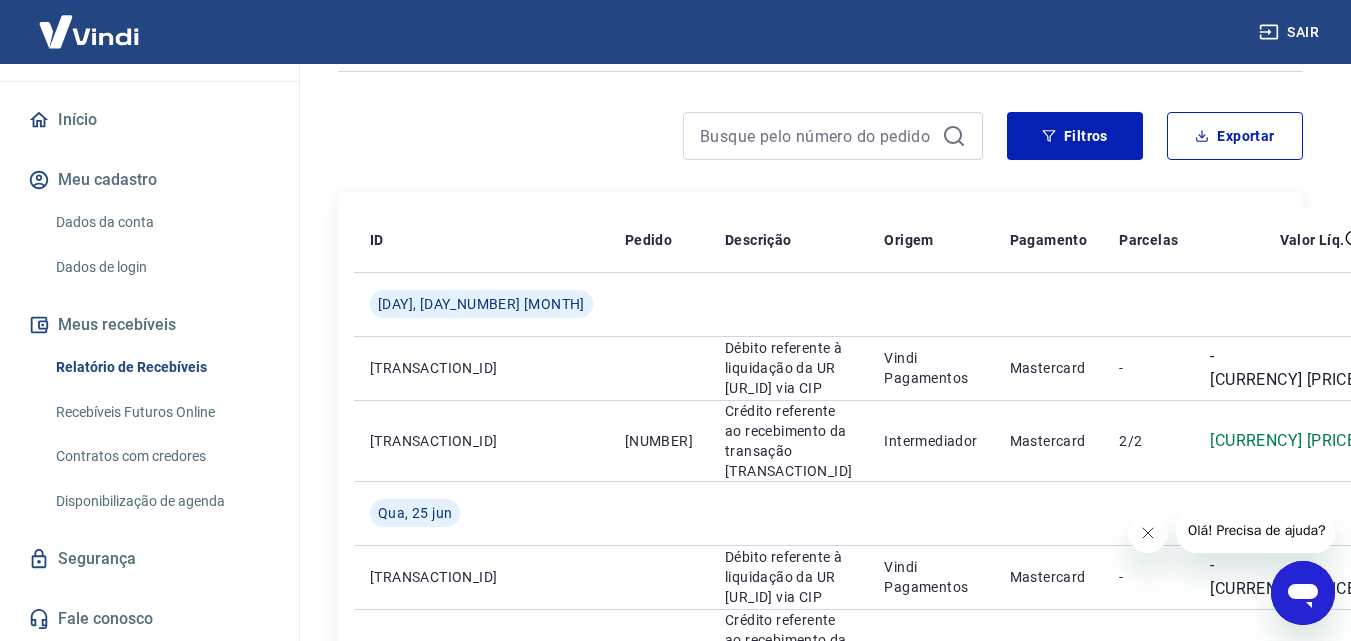 scroll, scrollTop: 0, scrollLeft: 0, axis: both 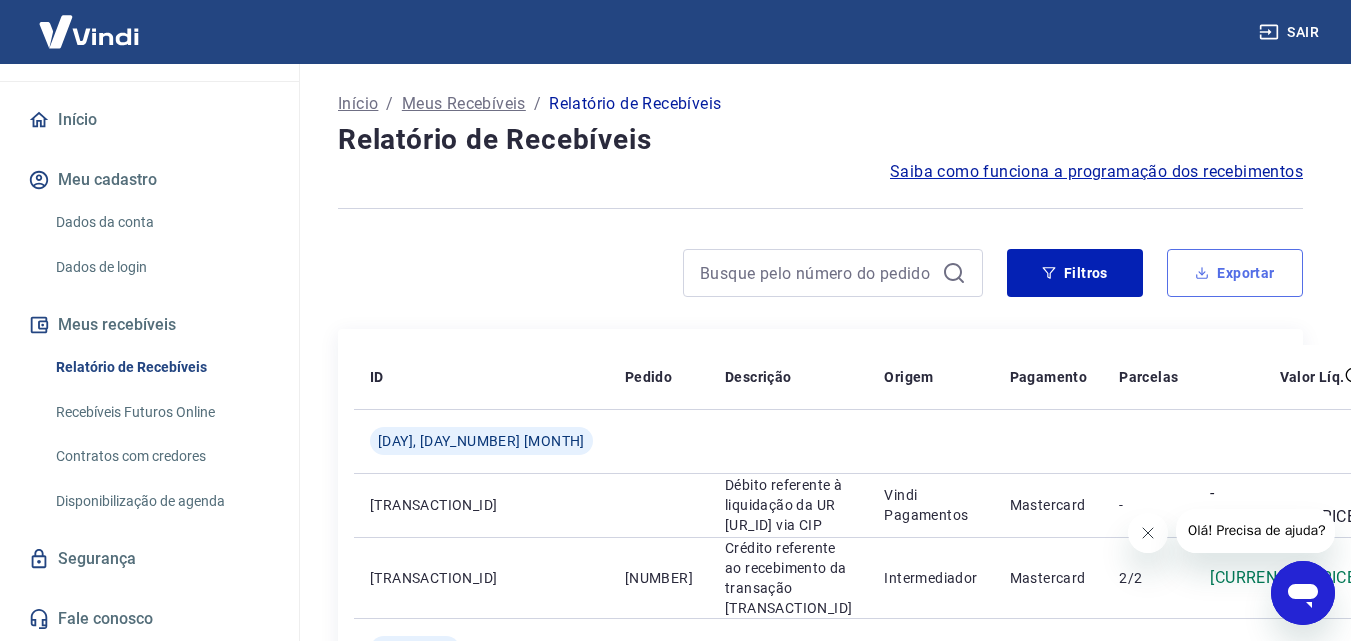 click on "Exportar" at bounding box center [1235, 273] 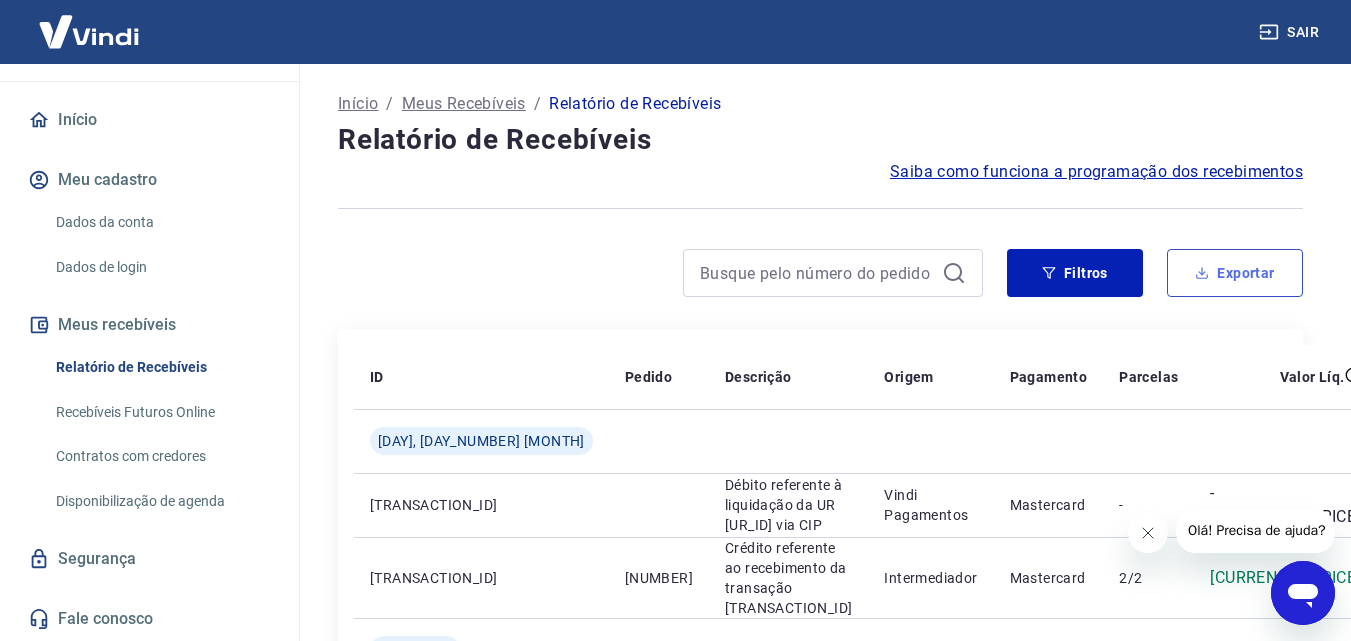 type on "[MONTH]/[DAY]/[YEAR]" 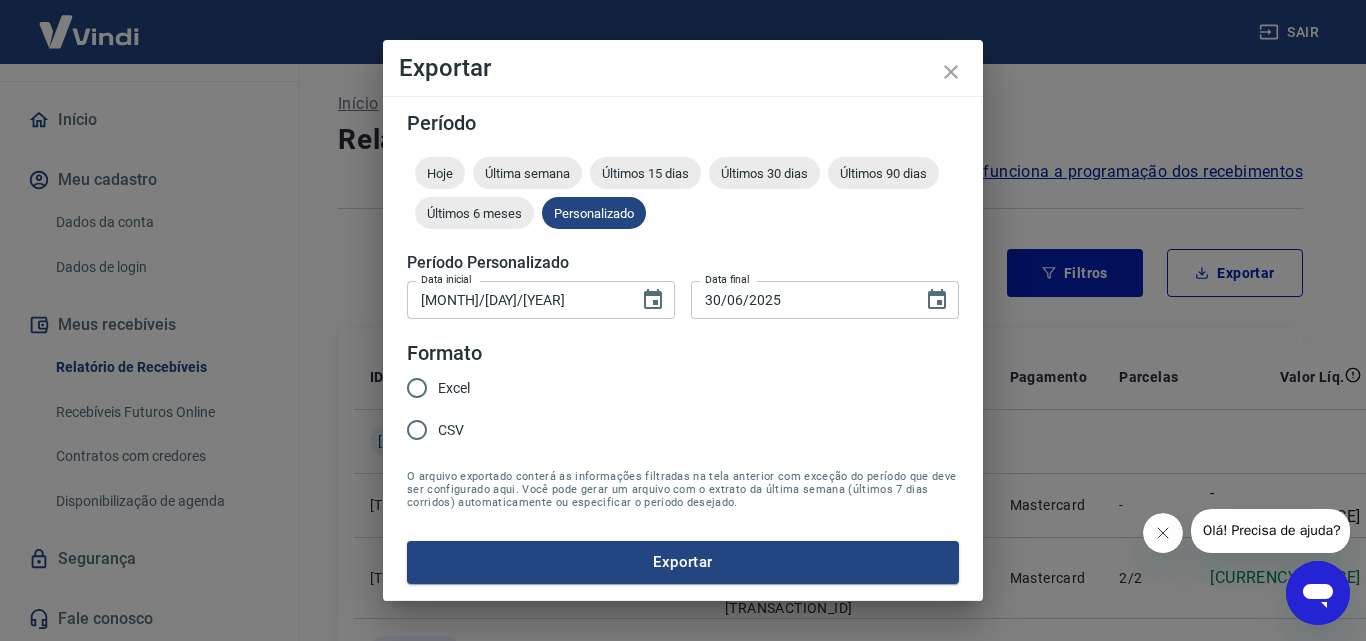 click on "Excel" at bounding box center (454, 388) 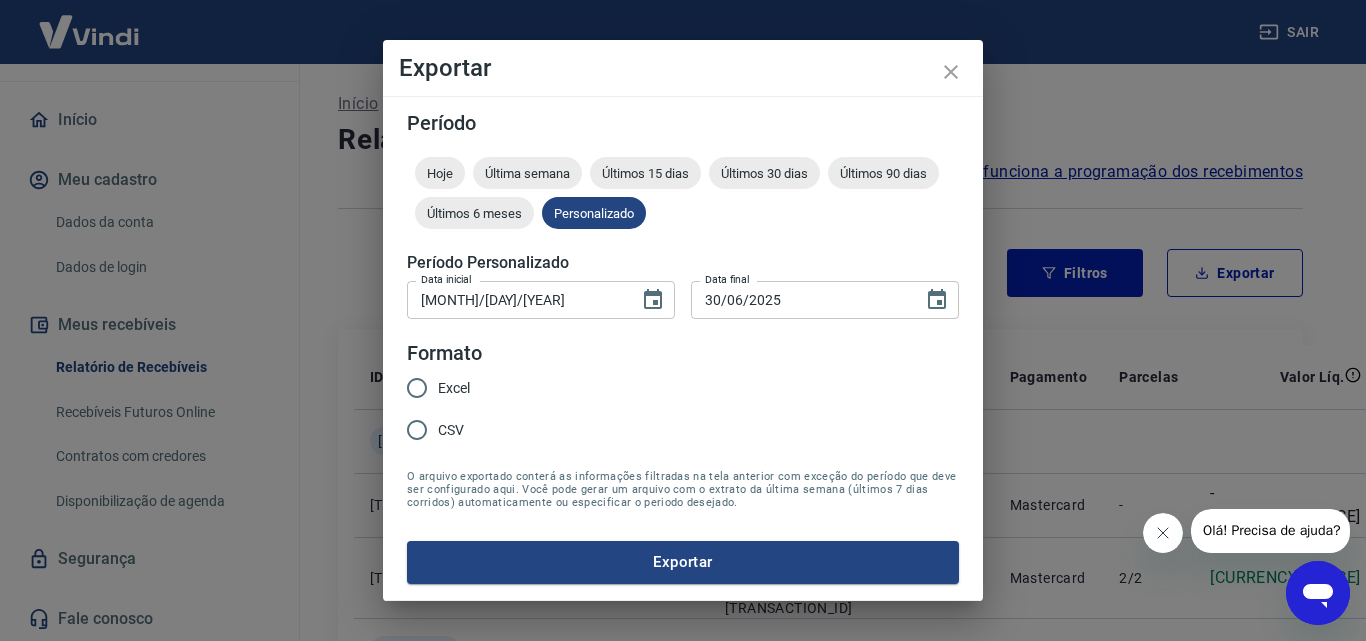 click on "Excel" at bounding box center [417, 388] 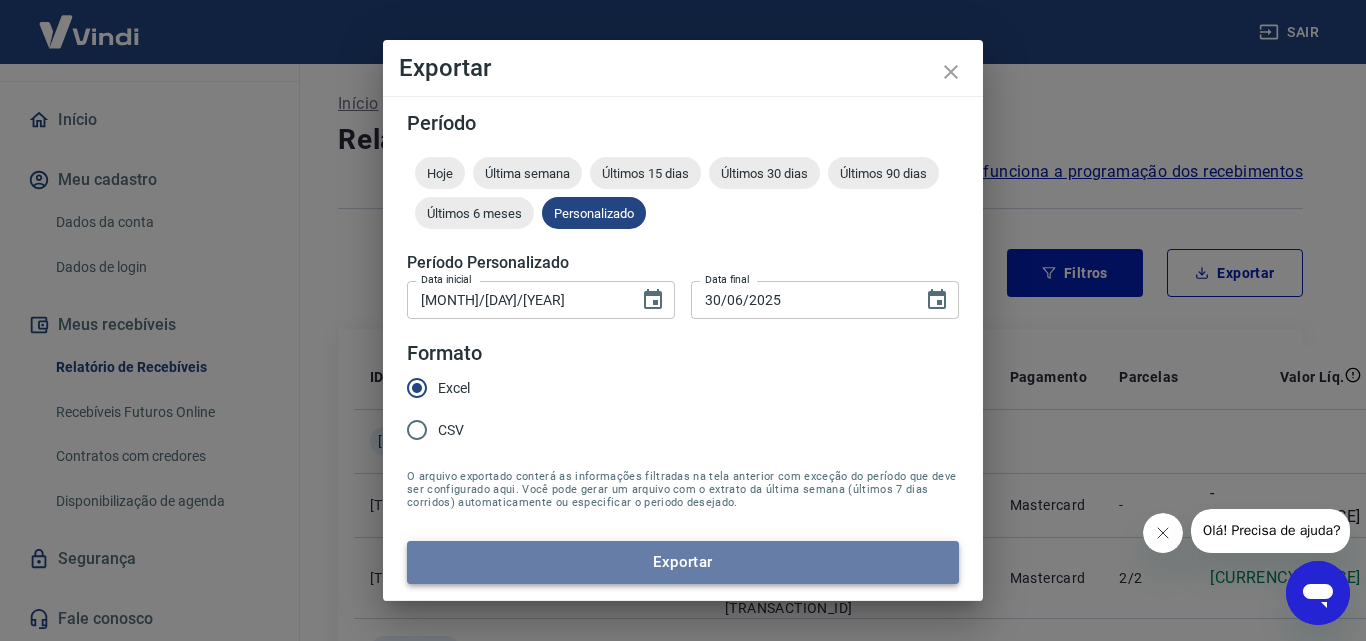 click on "Exportar" at bounding box center (683, 562) 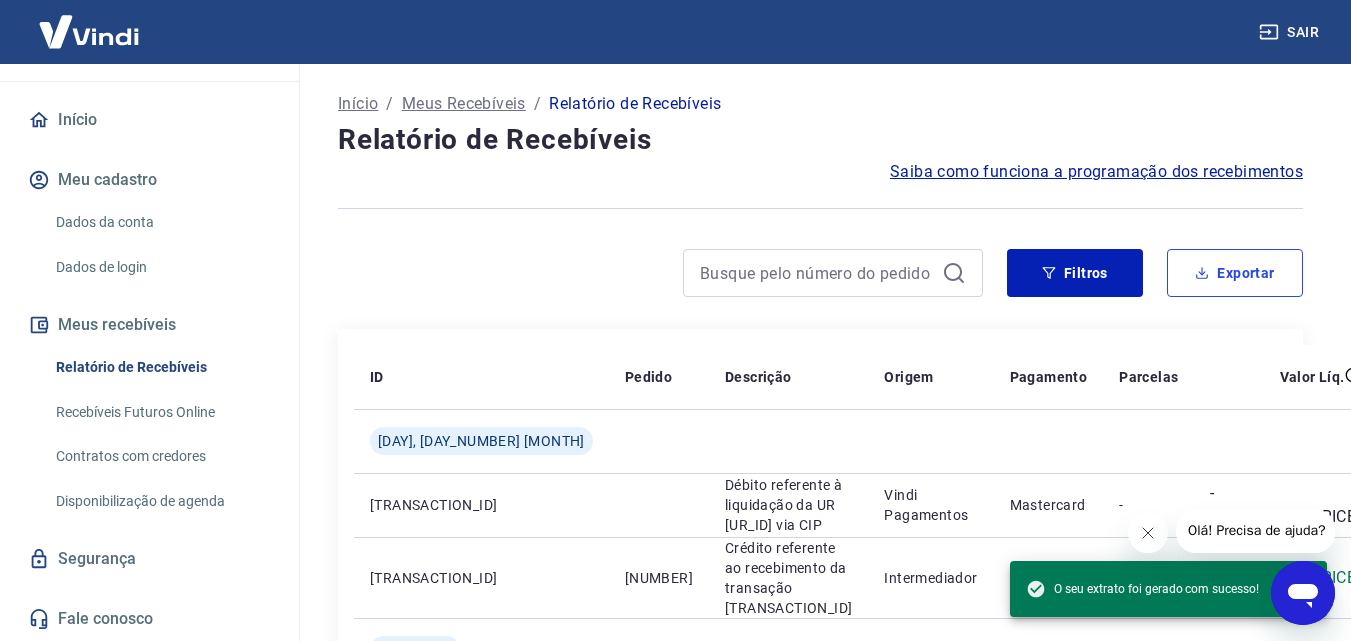 type 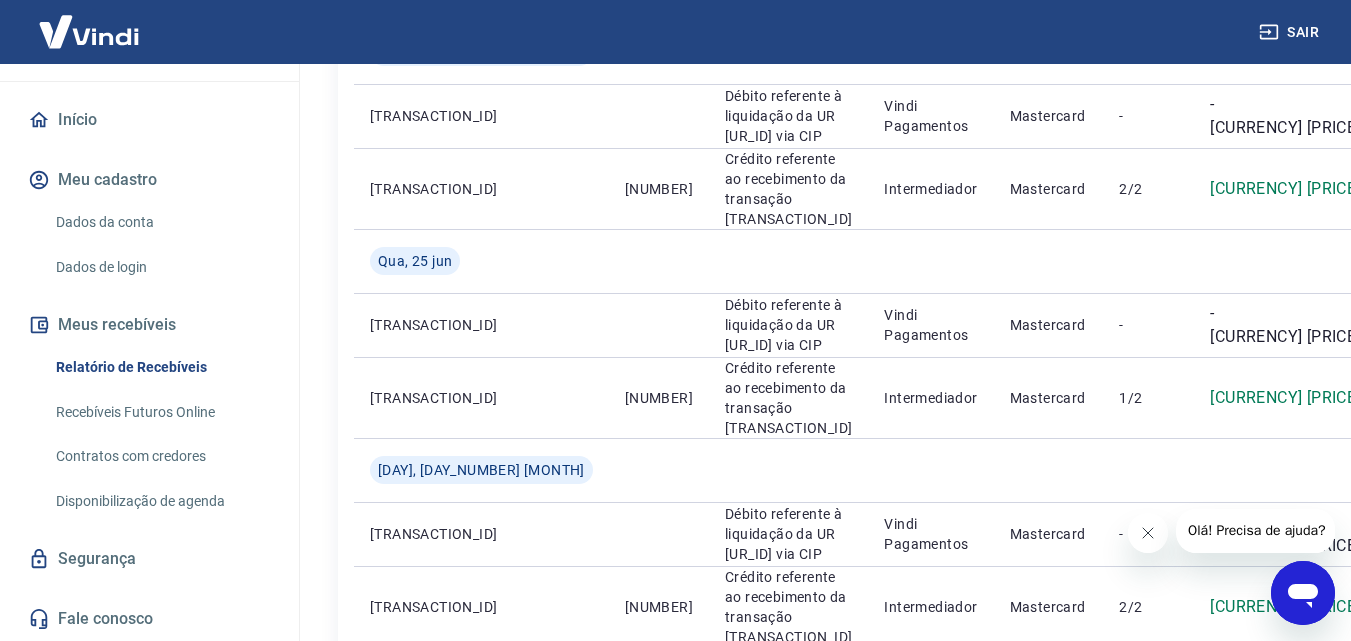 scroll, scrollTop: 500, scrollLeft: 0, axis: vertical 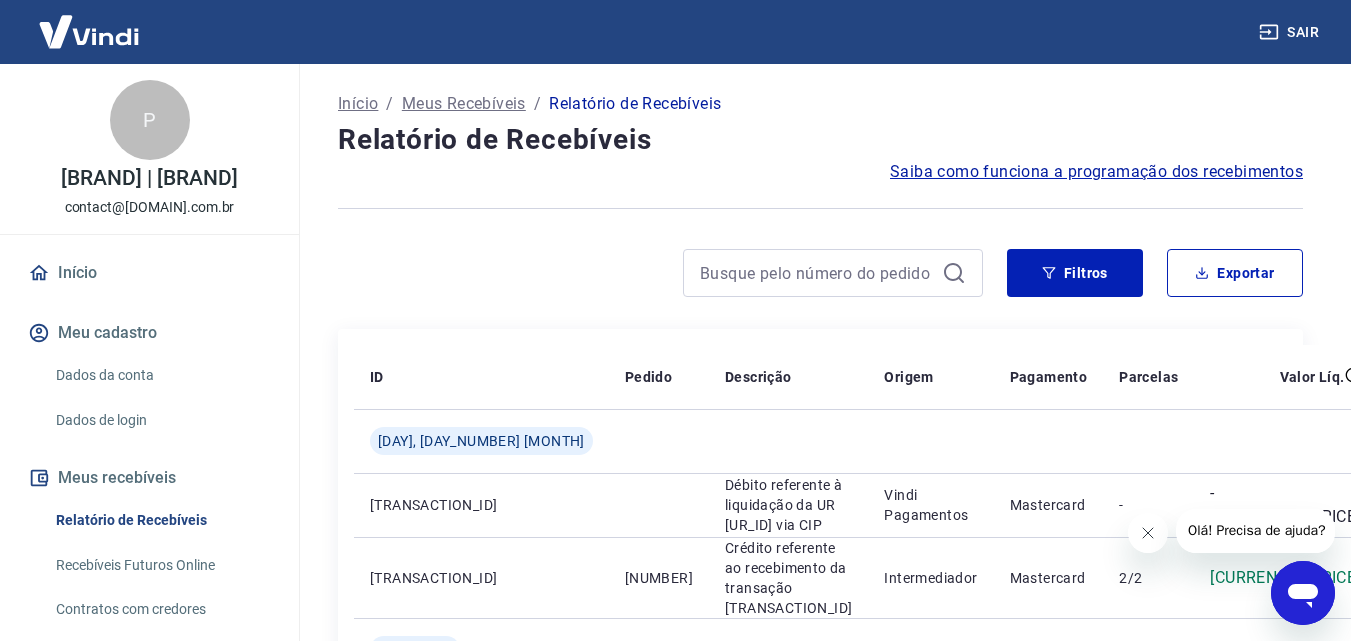 click on "Início" at bounding box center [149, 273] 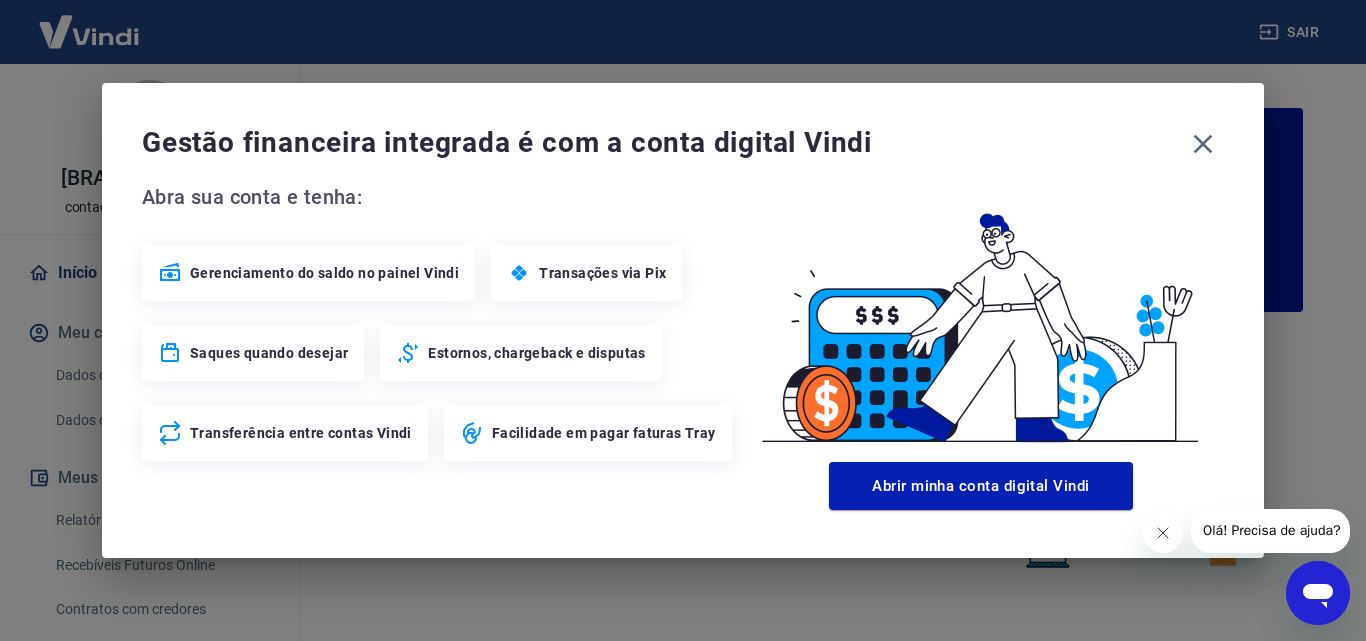 click on "Gerenciamento do saldo no painel Vindi" at bounding box center (308, 273) 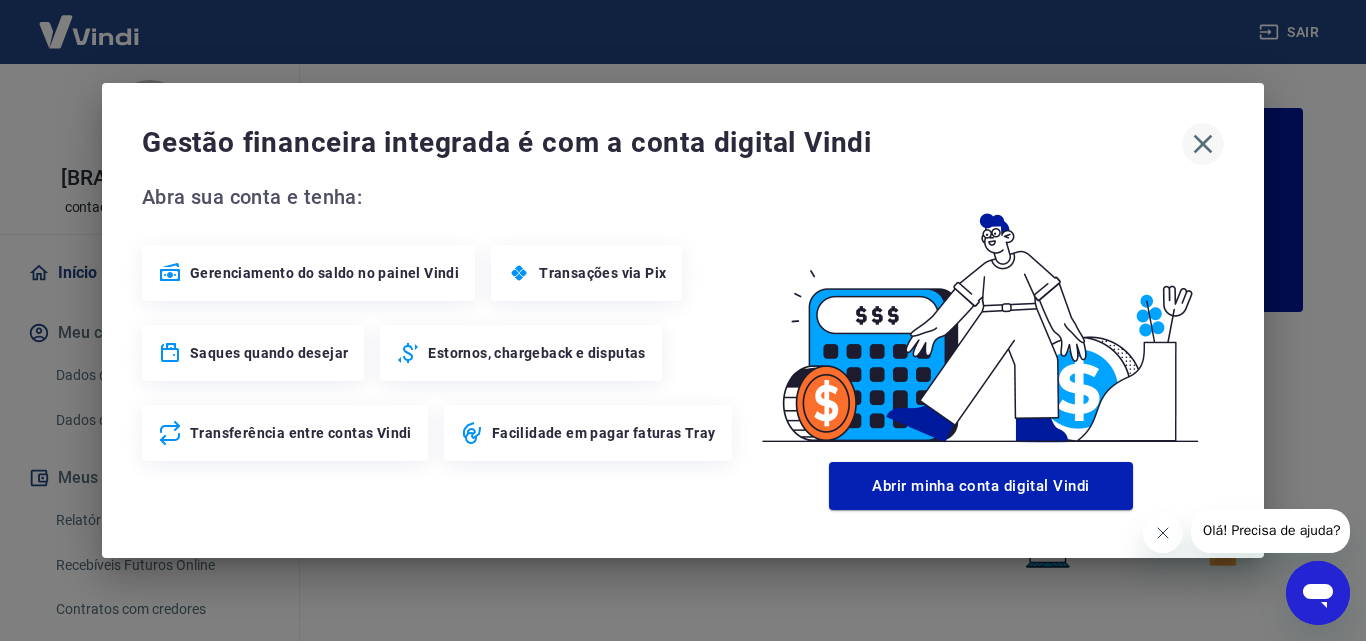 click 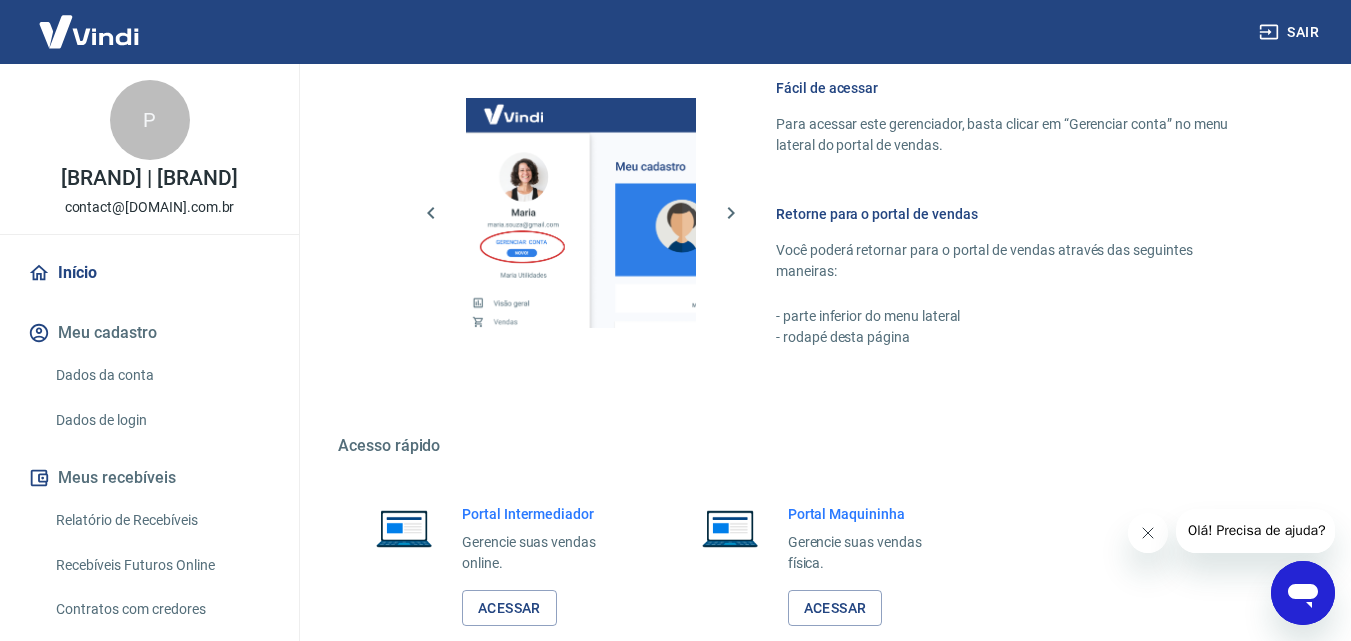 scroll, scrollTop: 1207, scrollLeft: 0, axis: vertical 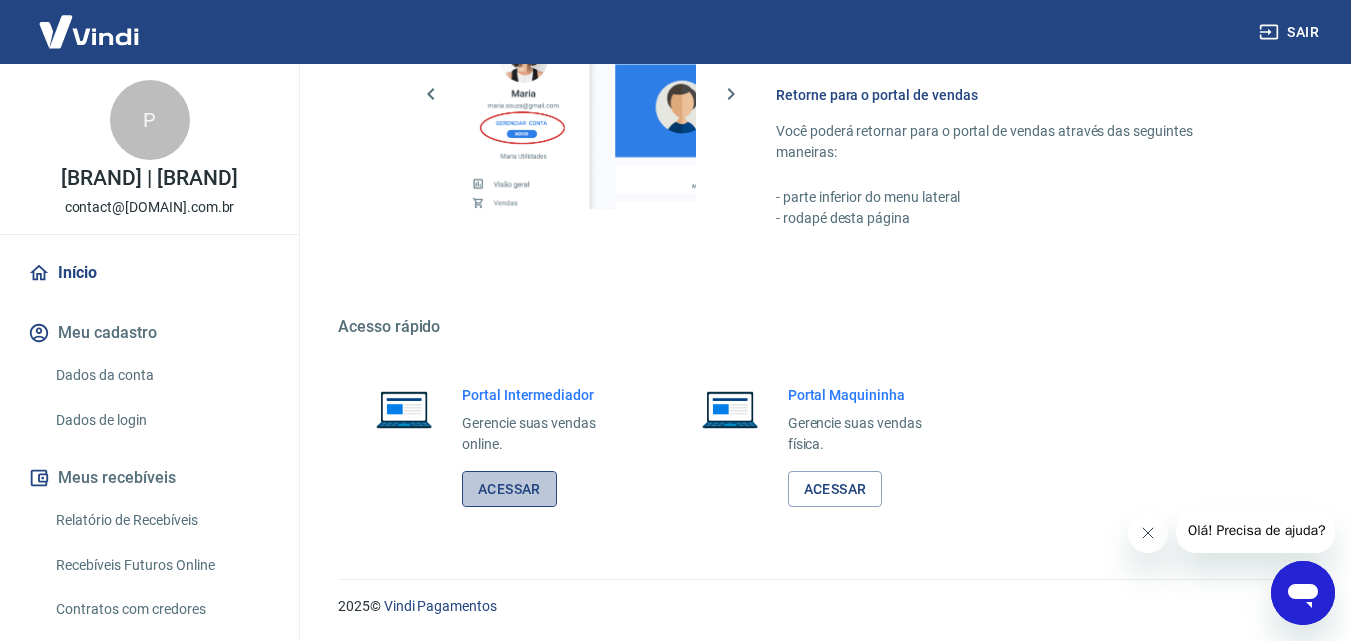 click on "Acessar" at bounding box center [509, 489] 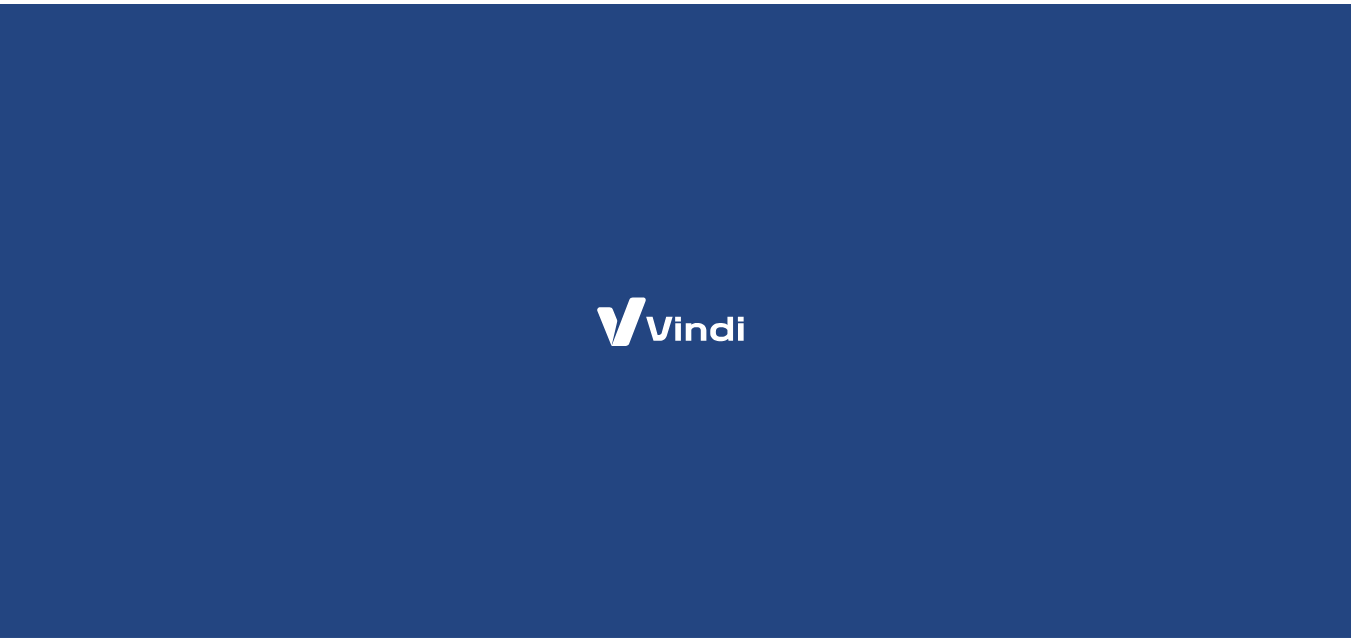 scroll, scrollTop: 0, scrollLeft: 0, axis: both 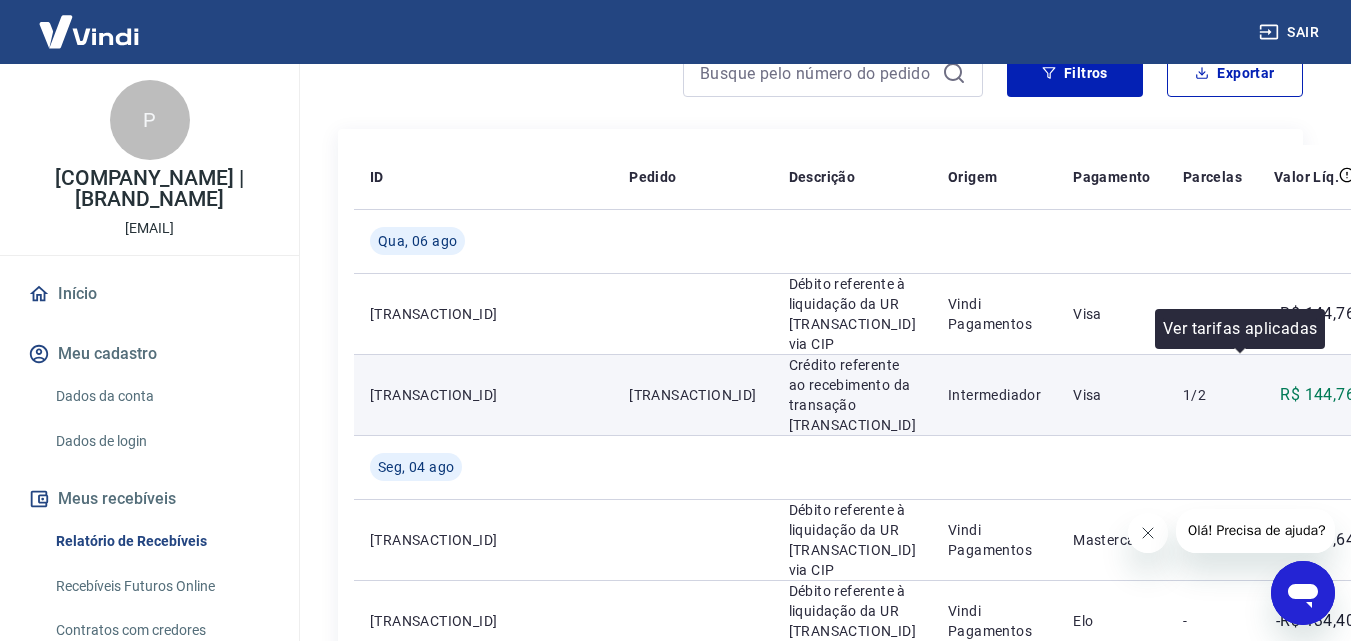 click 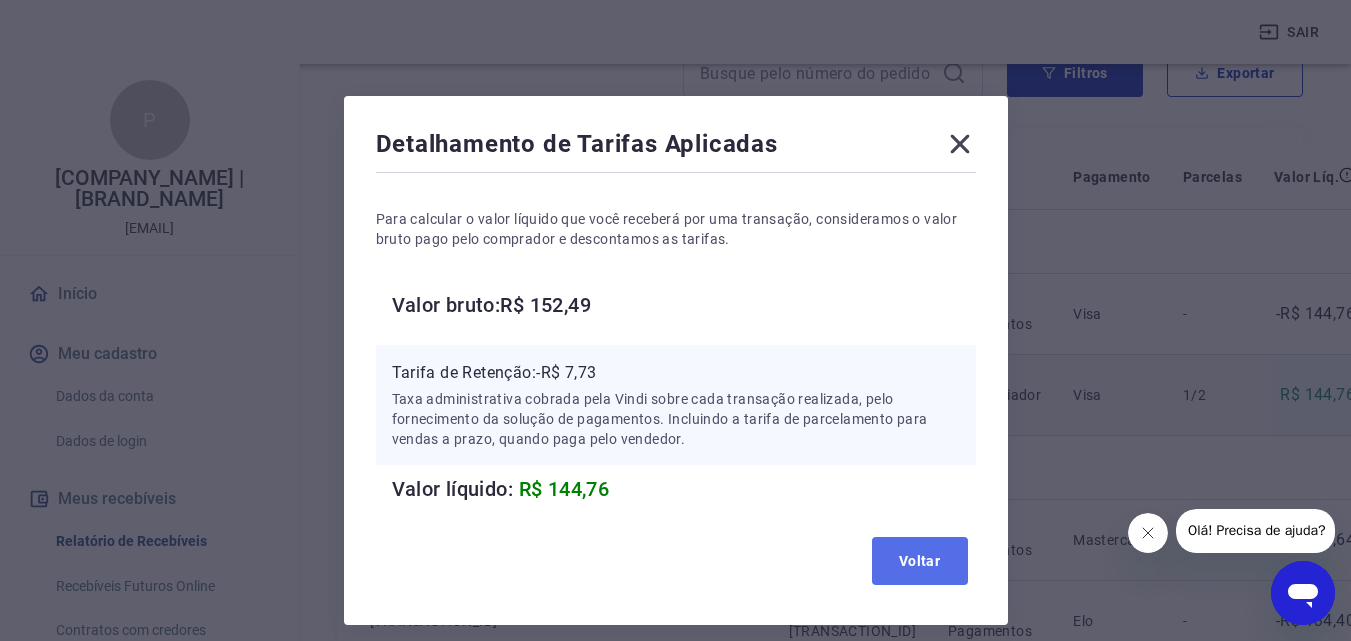 click on "Voltar" at bounding box center [920, 561] 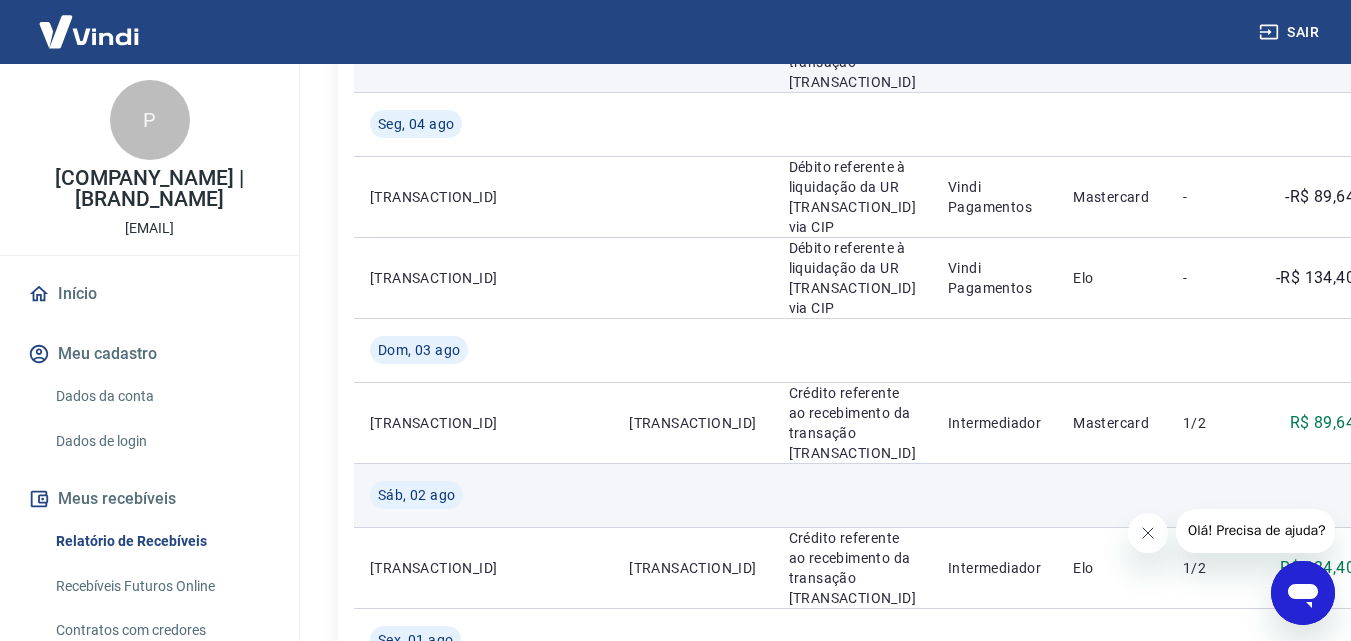 scroll, scrollTop: 600, scrollLeft: 0, axis: vertical 